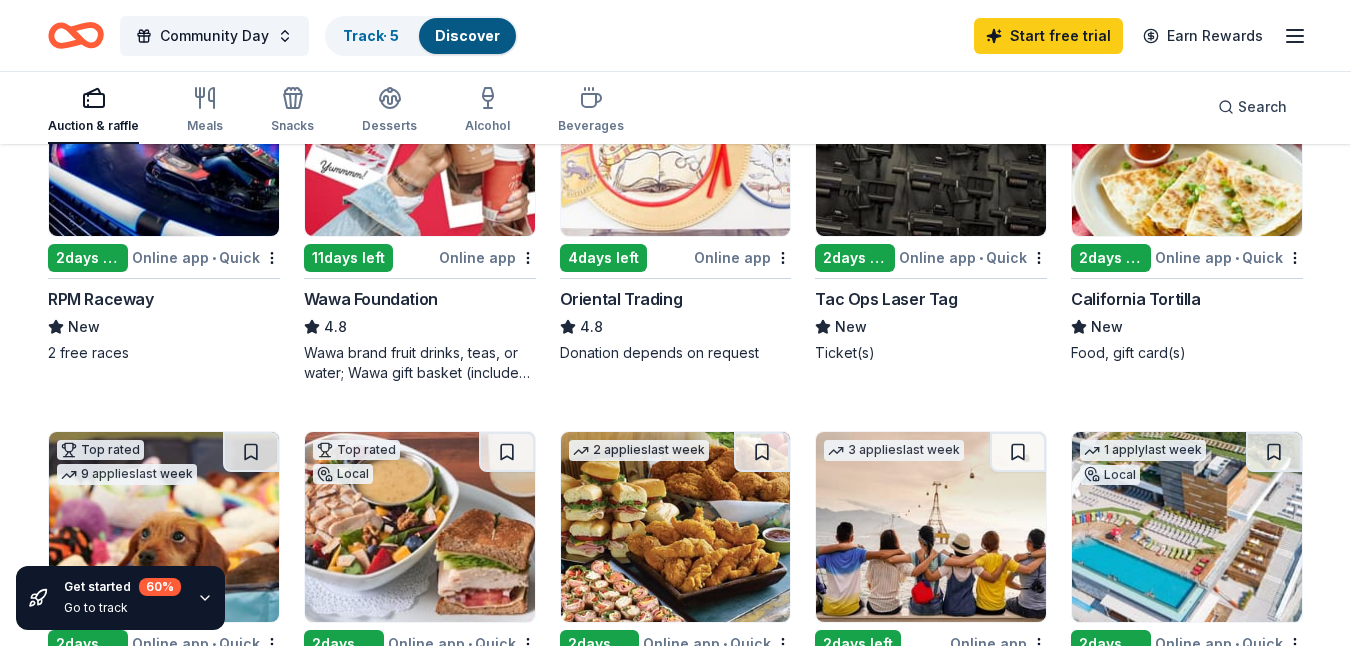 scroll, scrollTop: 322, scrollLeft: 0, axis: vertical 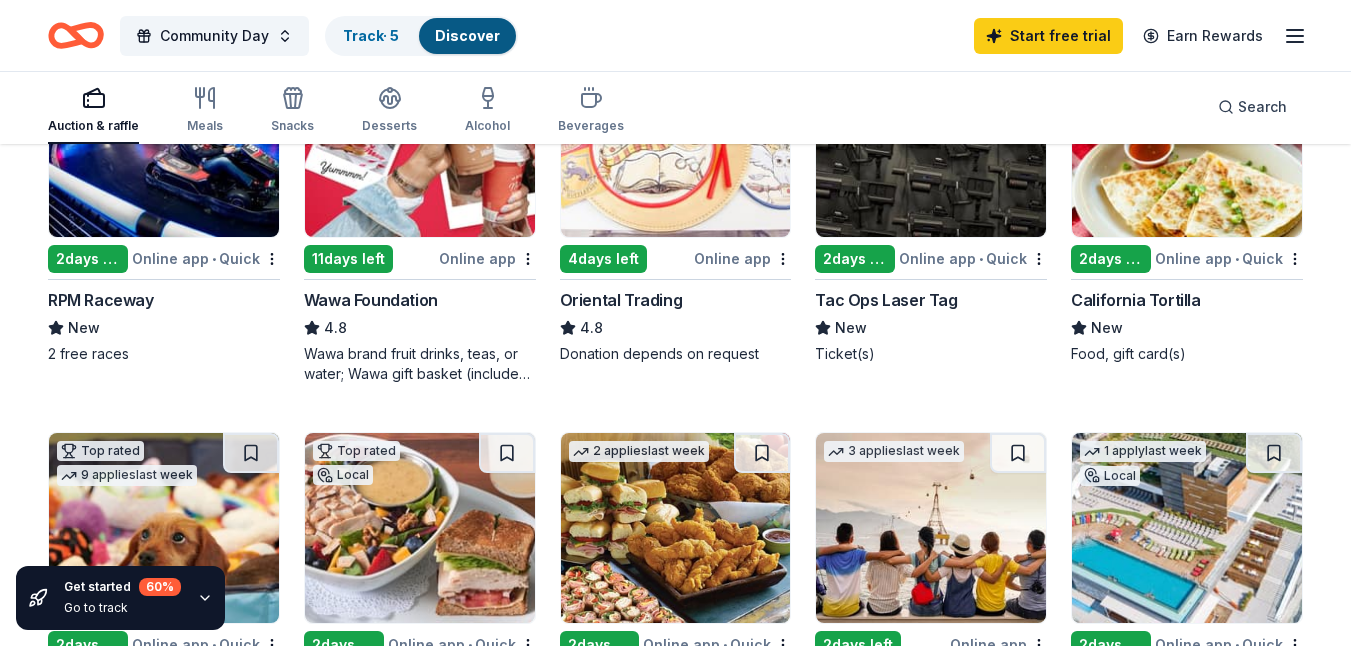 click on "Online app • Quick" at bounding box center (206, 258) 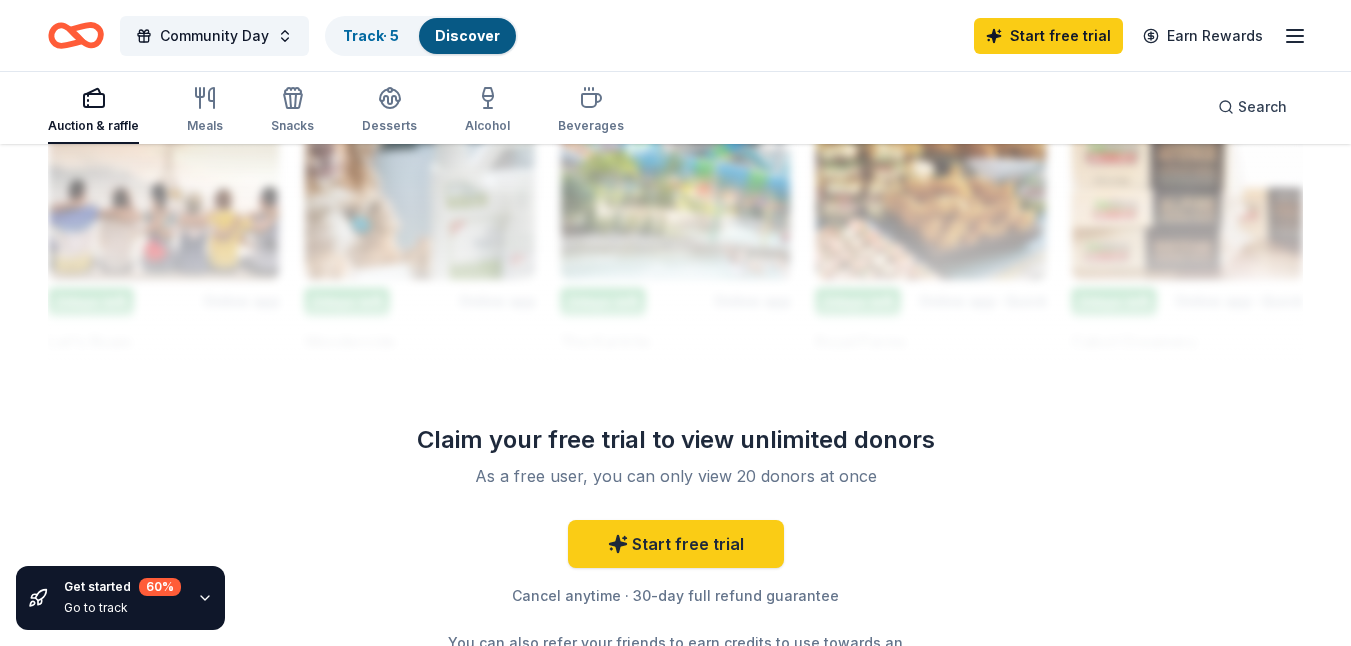 scroll, scrollTop: 2068, scrollLeft: 0, axis: vertical 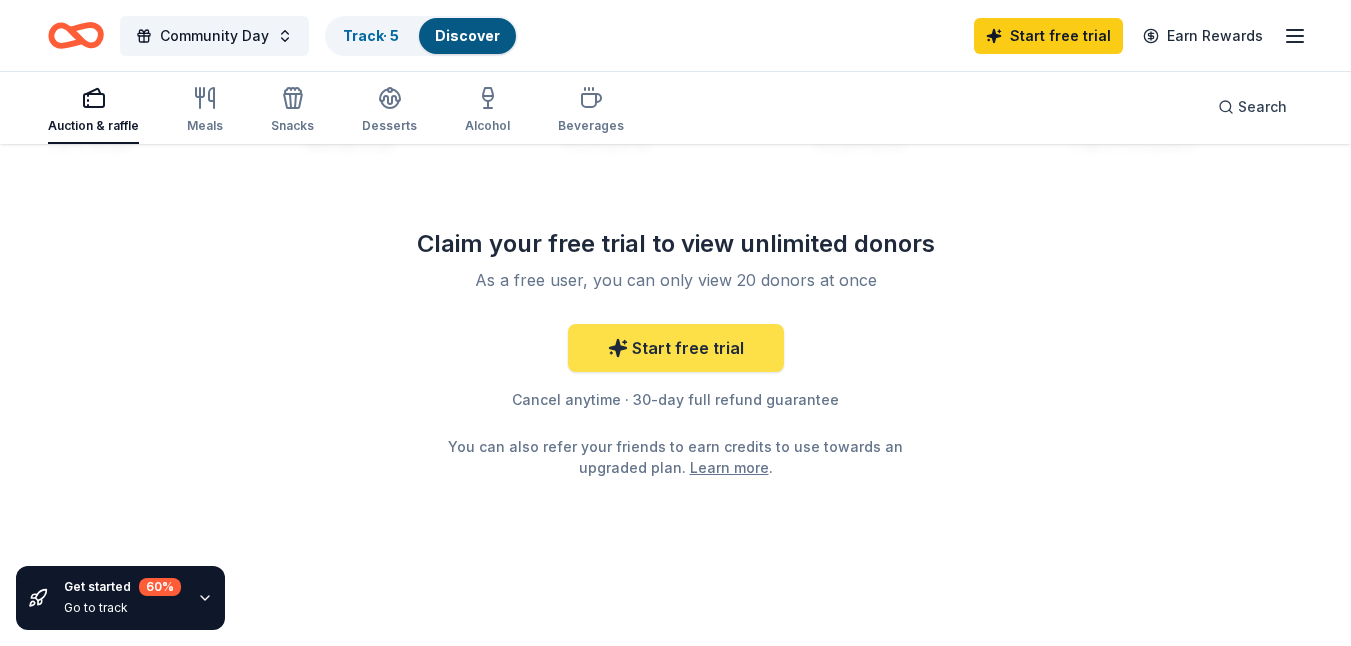 click on "Start free  trial" at bounding box center (676, 348) 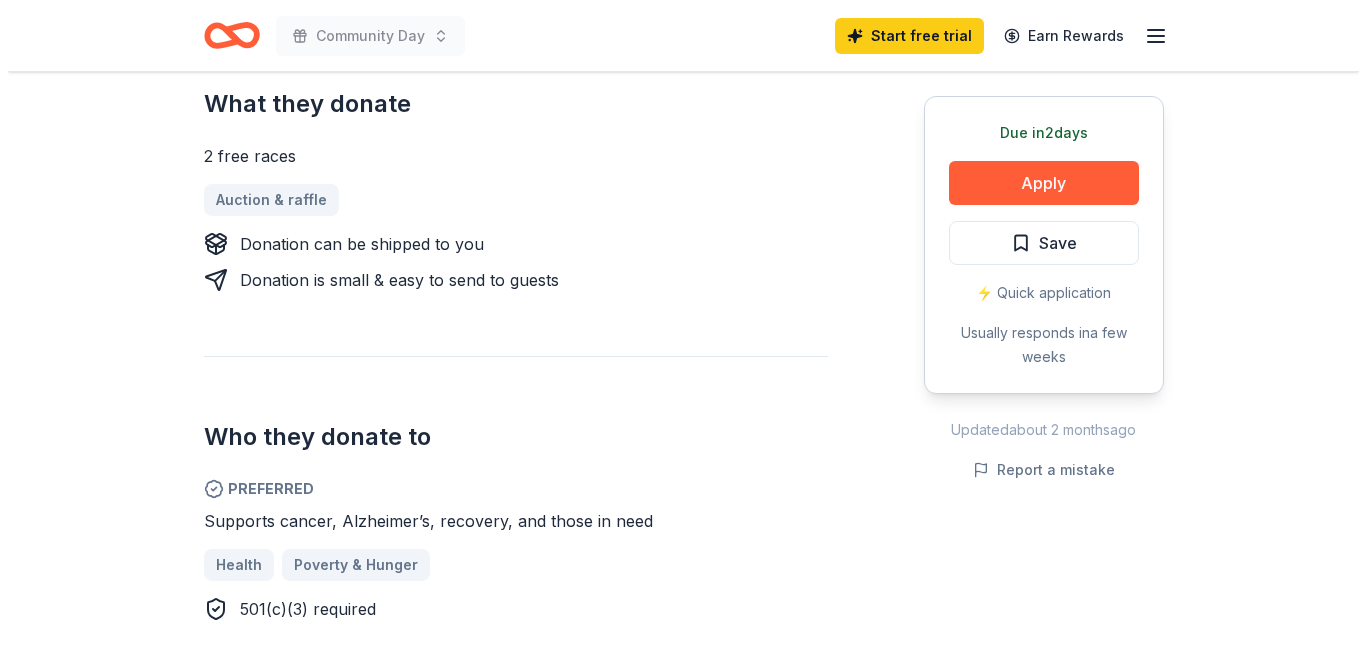 scroll, scrollTop: 927, scrollLeft: 0, axis: vertical 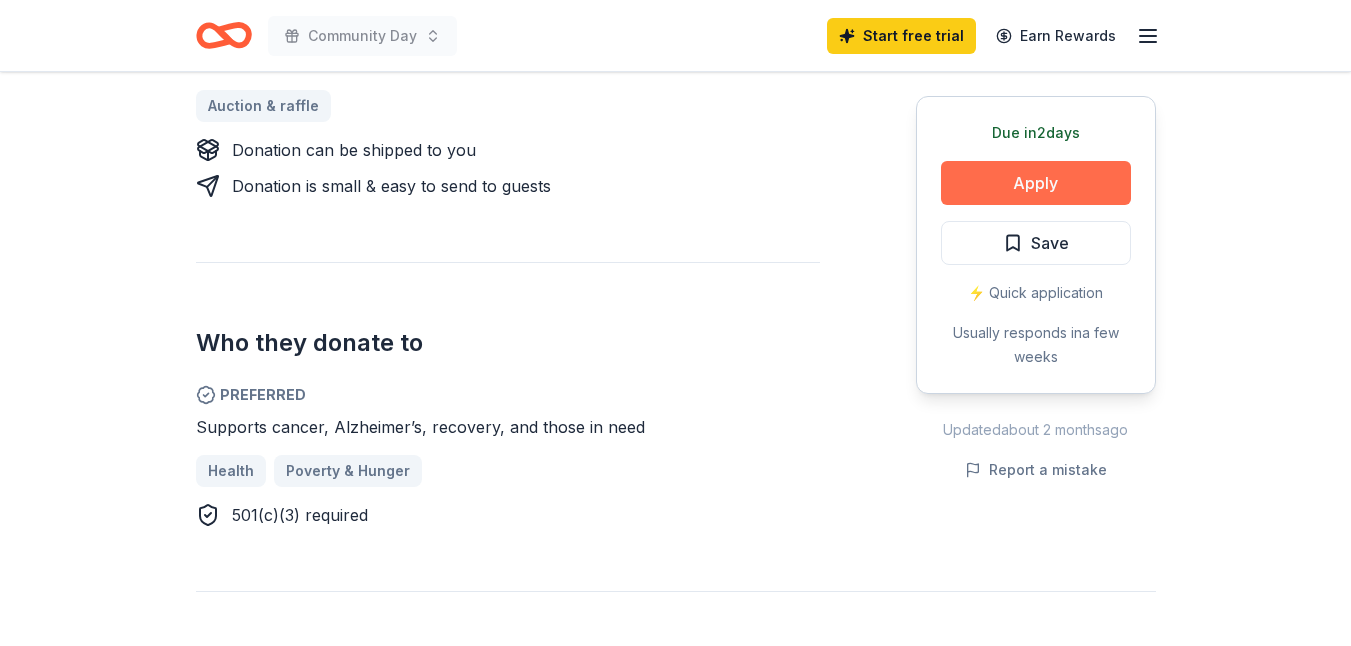 click on "Apply" at bounding box center [1036, 183] 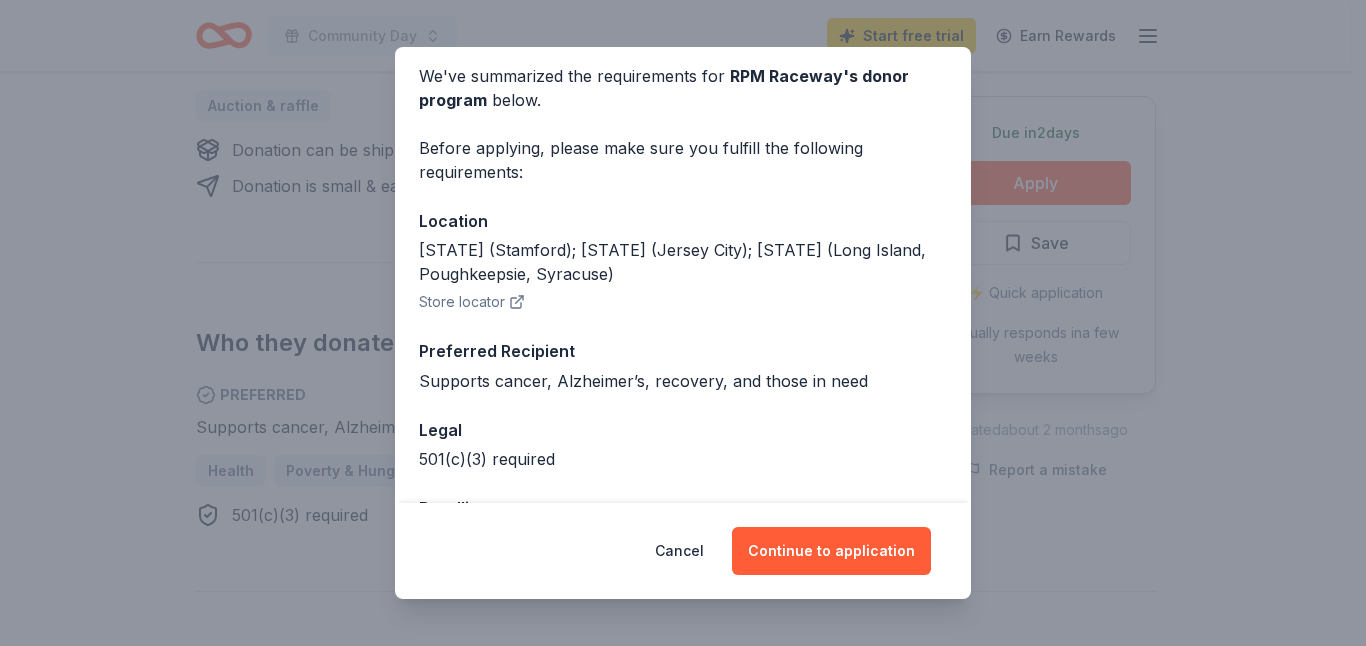 scroll, scrollTop: 154, scrollLeft: 0, axis: vertical 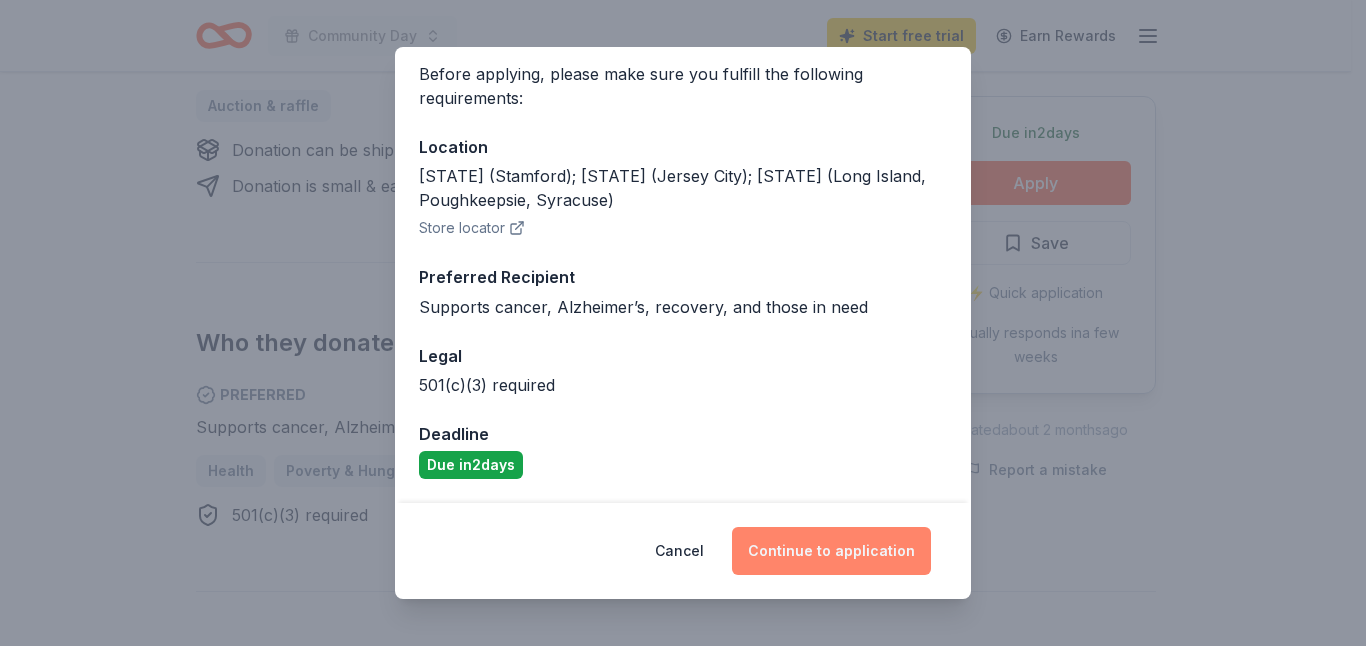 click on "Continue to application" at bounding box center [831, 551] 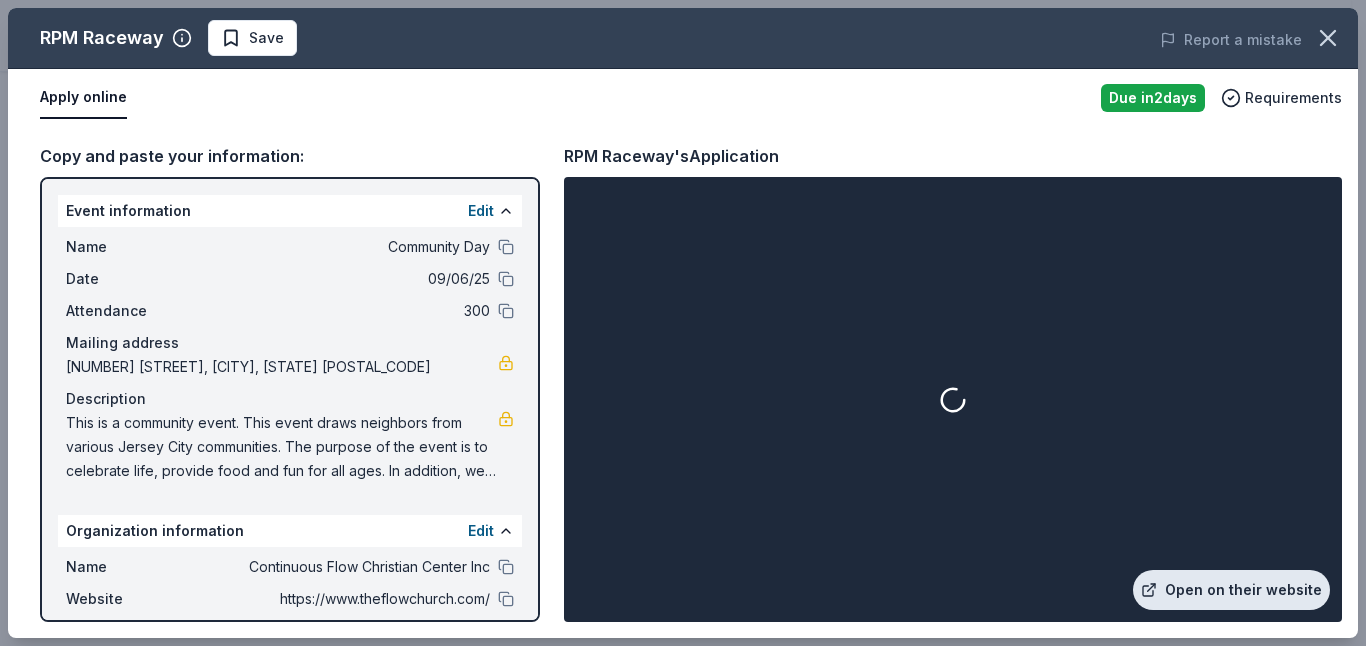 click on "Open on their website" at bounding box center (1231, 590) 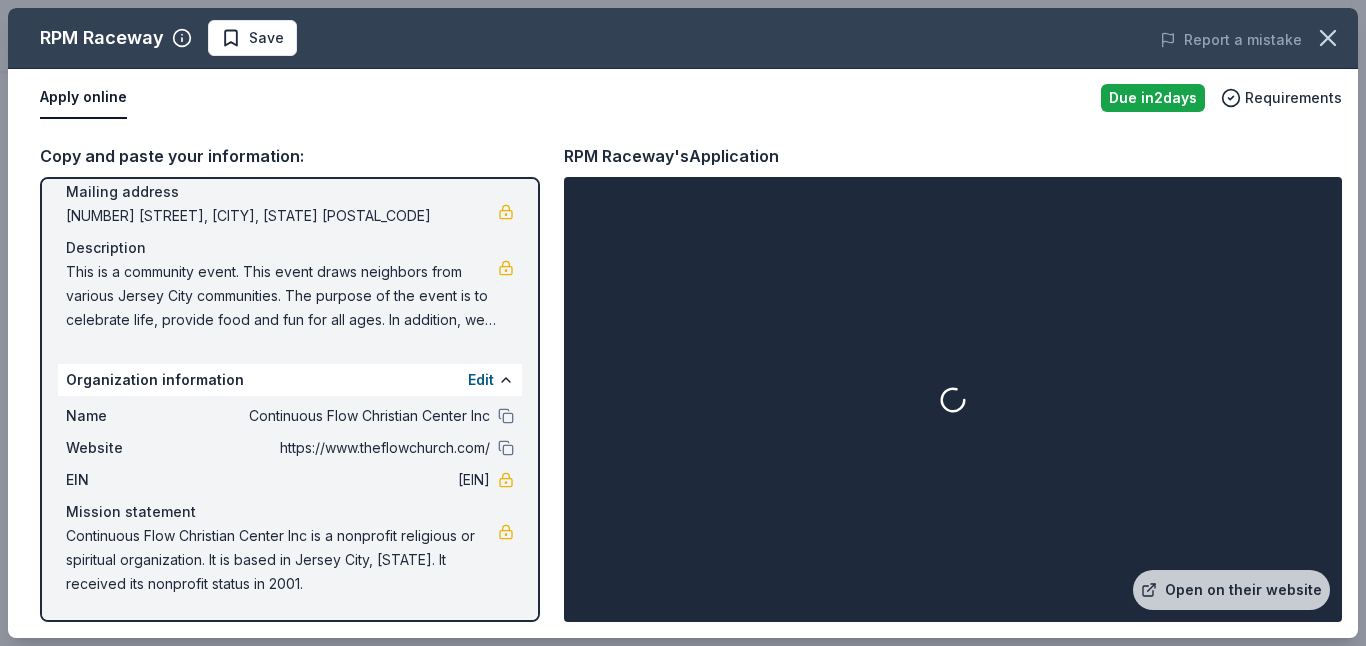 scroll, scrollTop: 147, scrollLeft: 0, axis: vertical 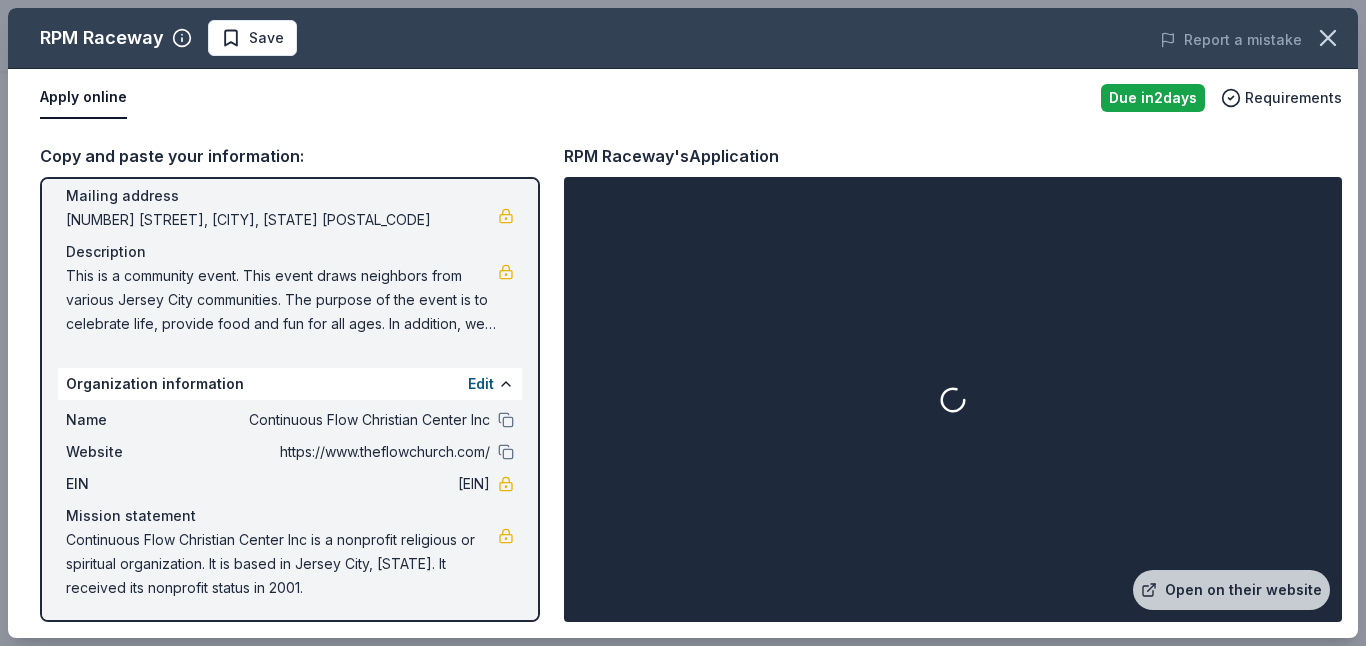 drag, startPoint x: 475, startPoint y: 481, endPoint x: 406, endPoint y: 483, distance: 69.02898 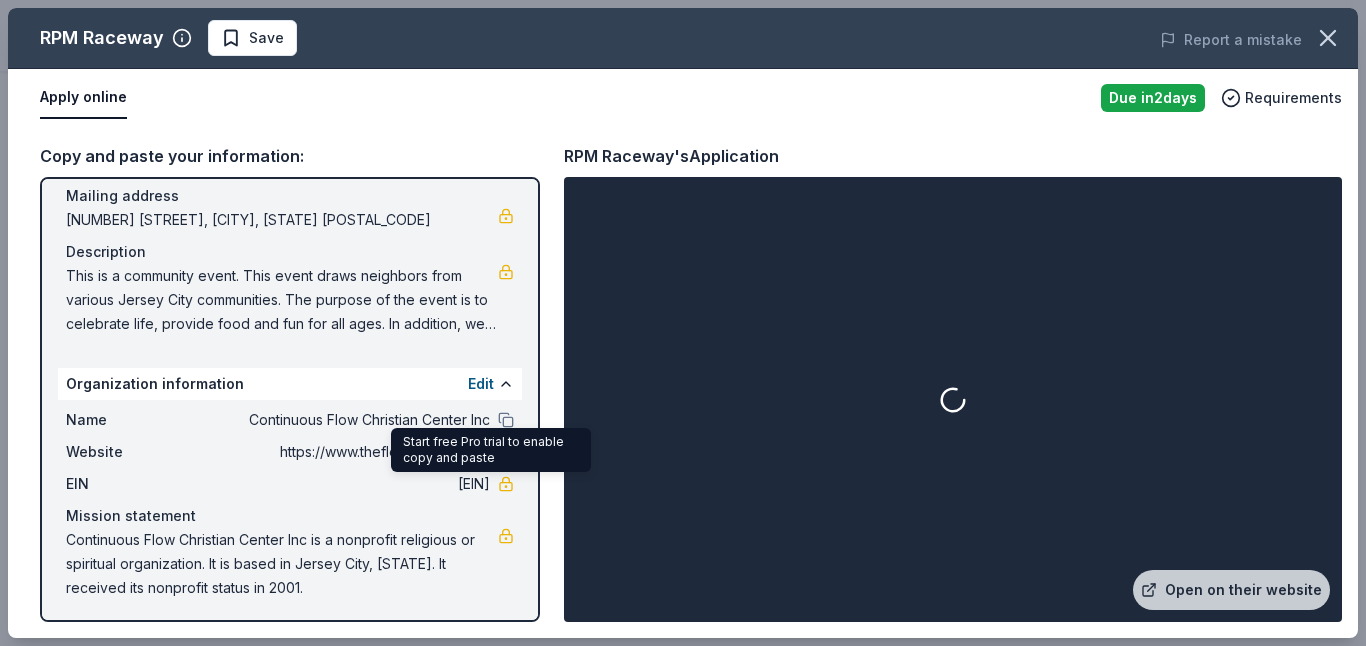 drag, startPoint x: 383, startPoint y: 488, endPoint x: 501, endPoint y: 486, distance: 118.016945 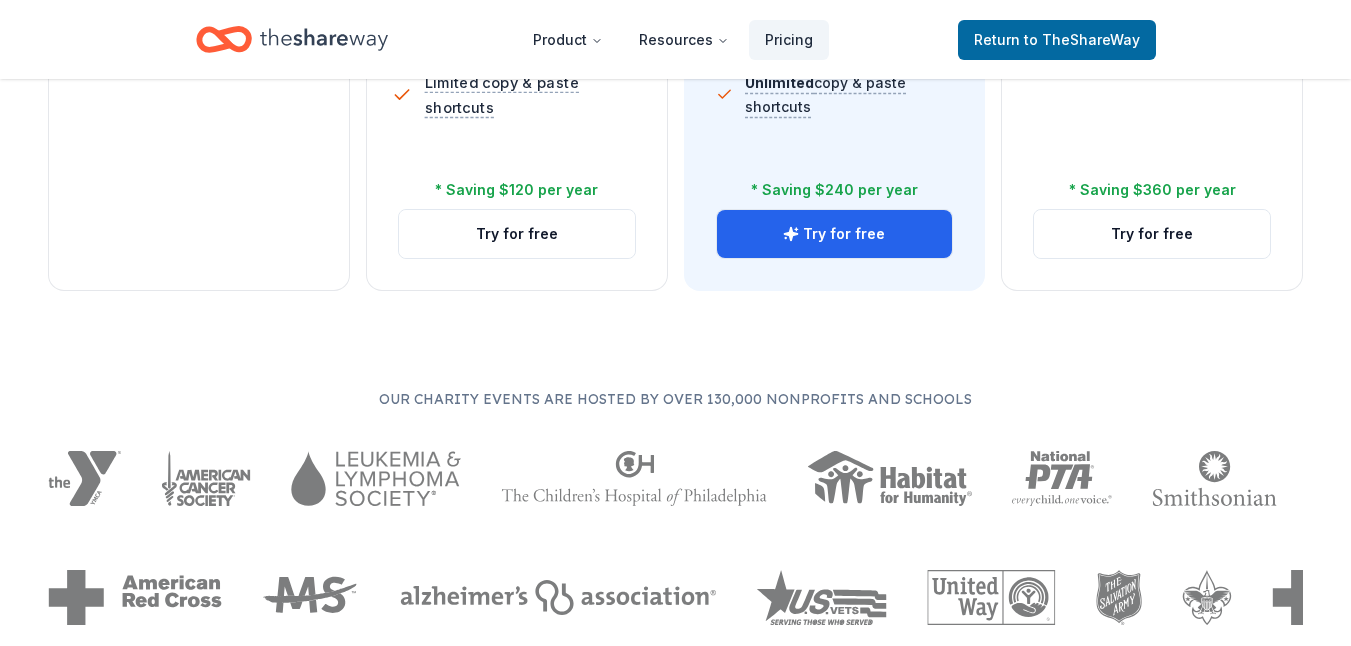 scroll, scrollTop: 967, scrollLeft: 0, axis: vertical 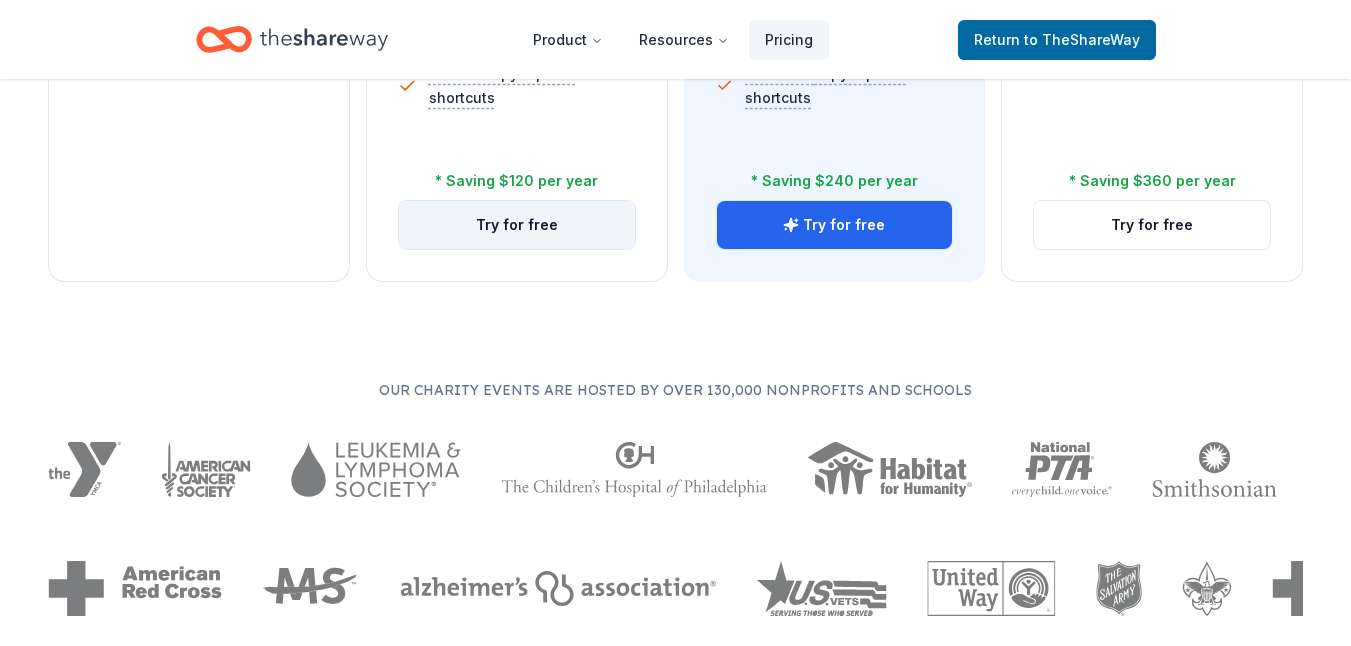 click on "Try for free" at bounding box center (517, 225) 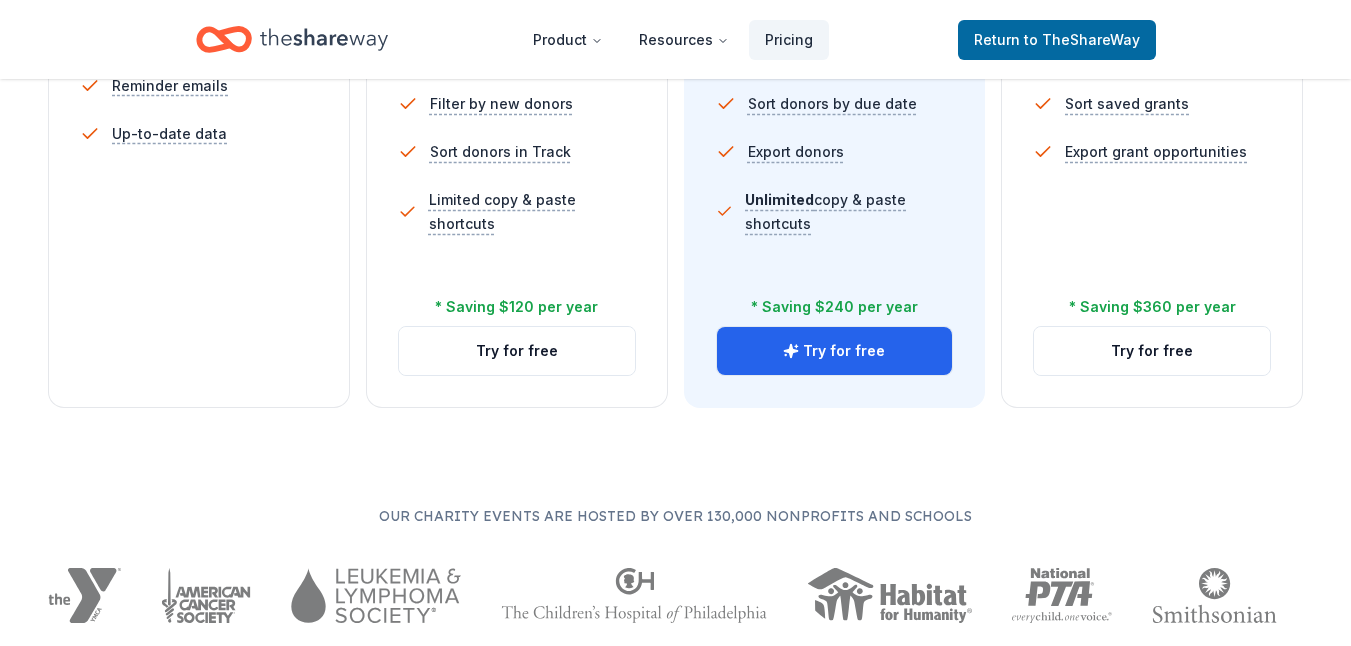scroll, scrollTop: 829, scrollLeft: 0, axis: vertical 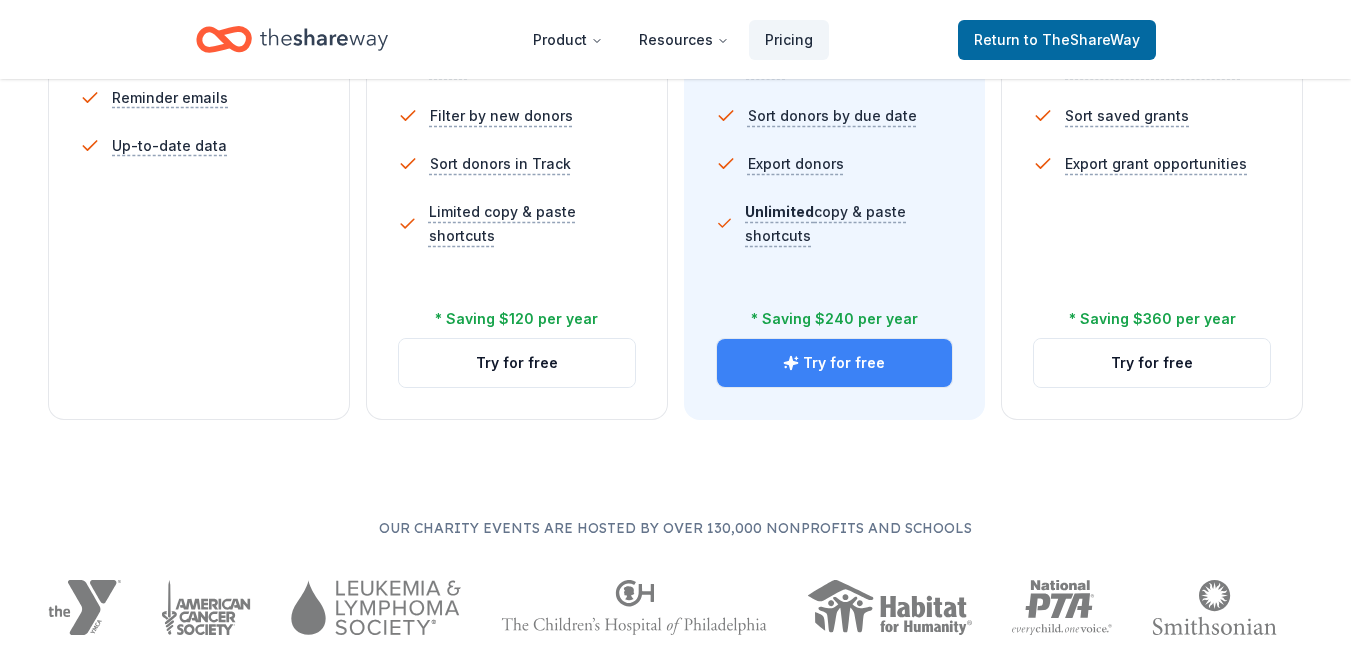 click on "Try for free" at bounding box center [835, 363] 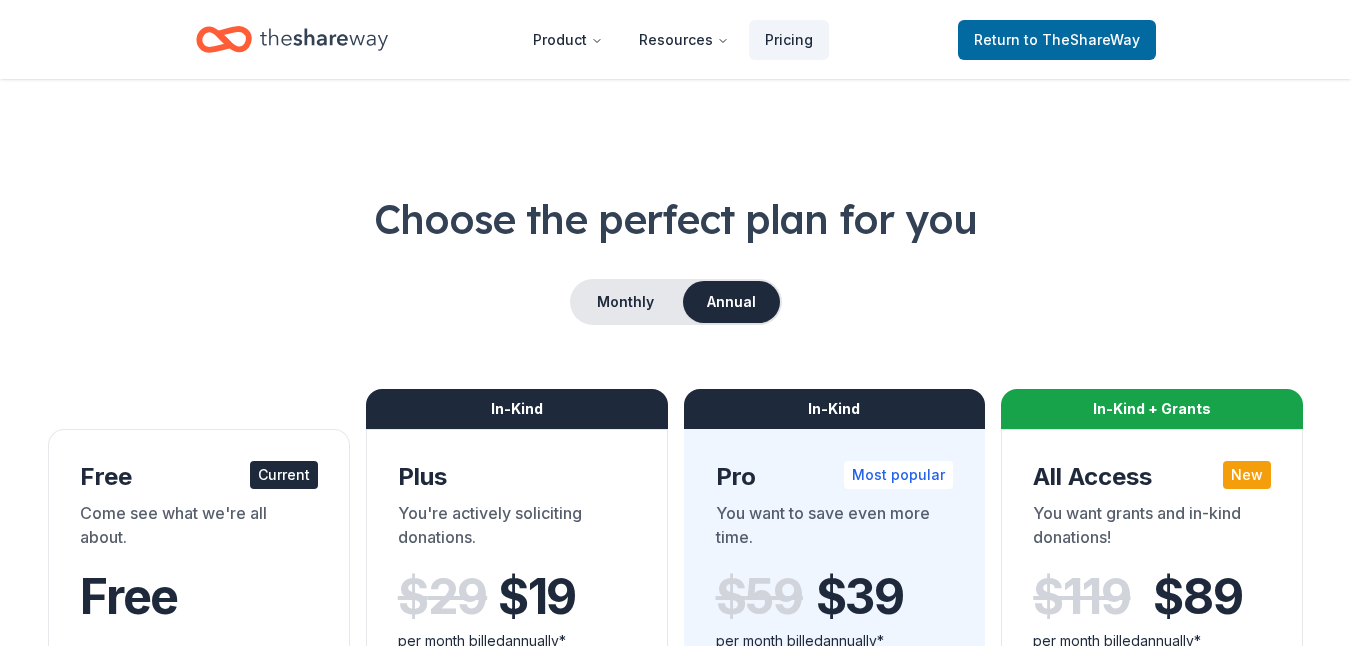 scroll, scrollTop: 0, scrollLeft: 0, axis: both 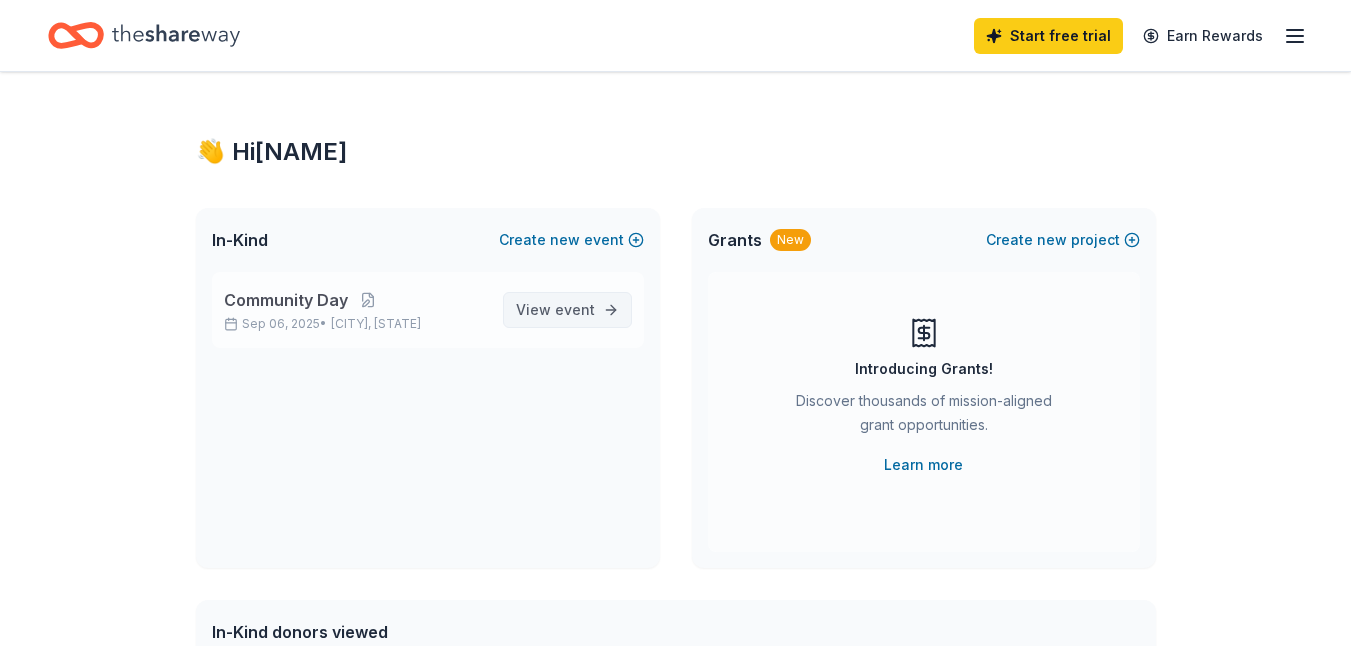 click on "View   event" at bounding box center (567, 310) 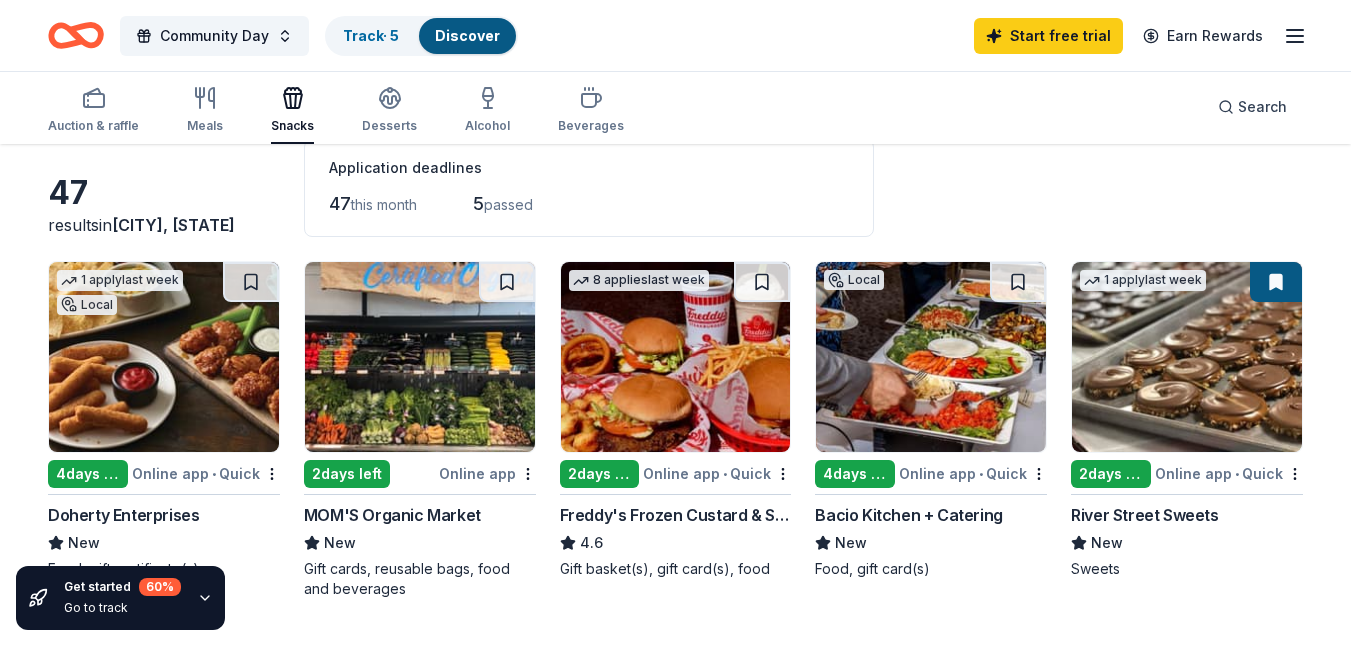 scroll, scrollTop: 0, scrollLeft: 0, axis: both 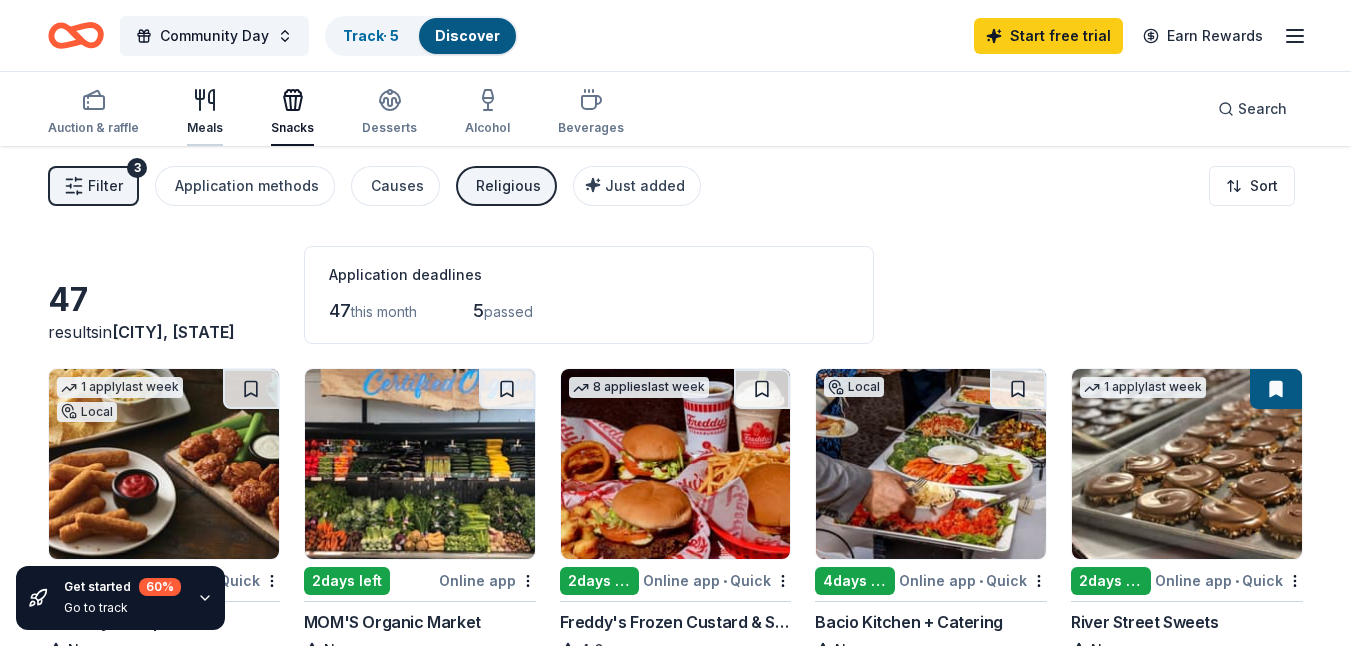 click 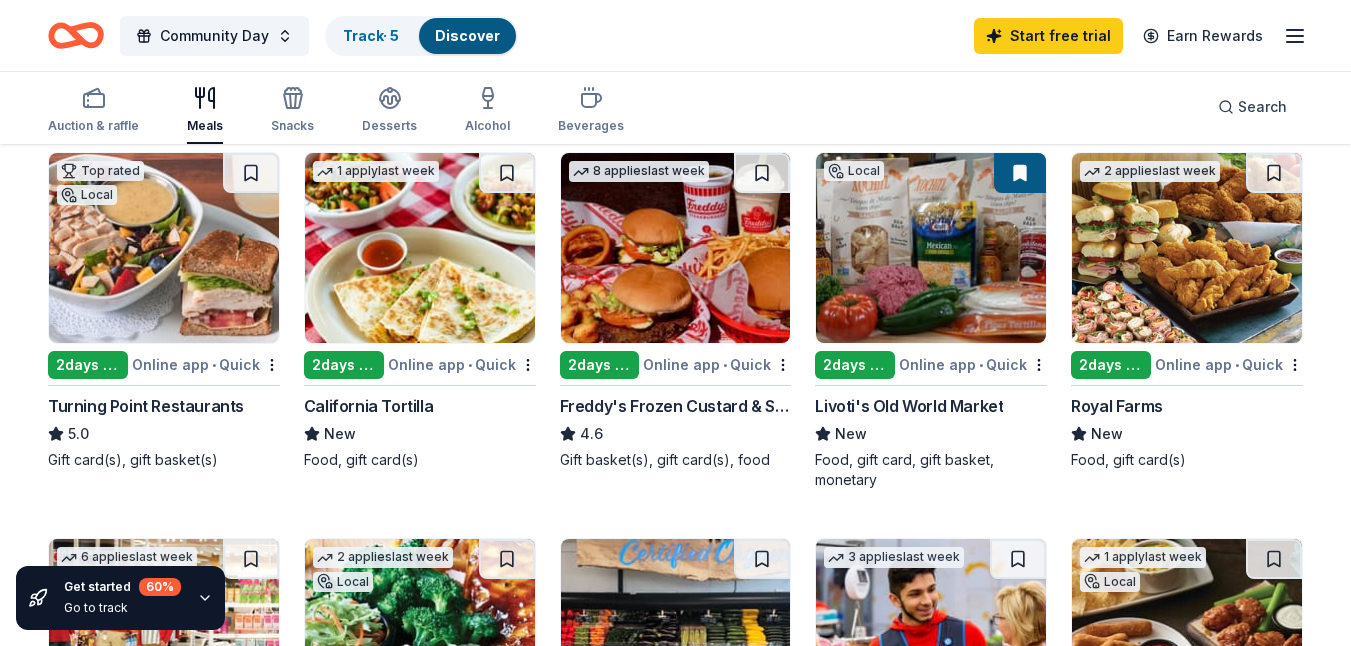 scroll, scrollTop: 256, scrollLeft: 0, axis: vertical 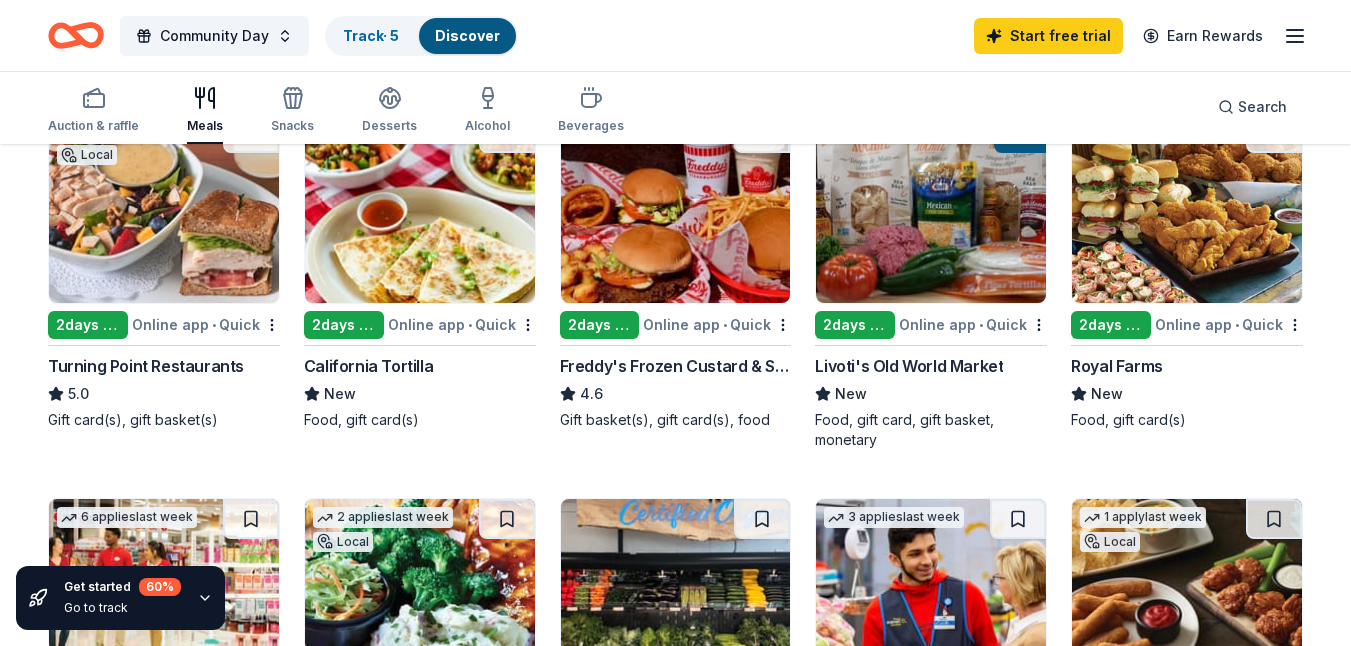click 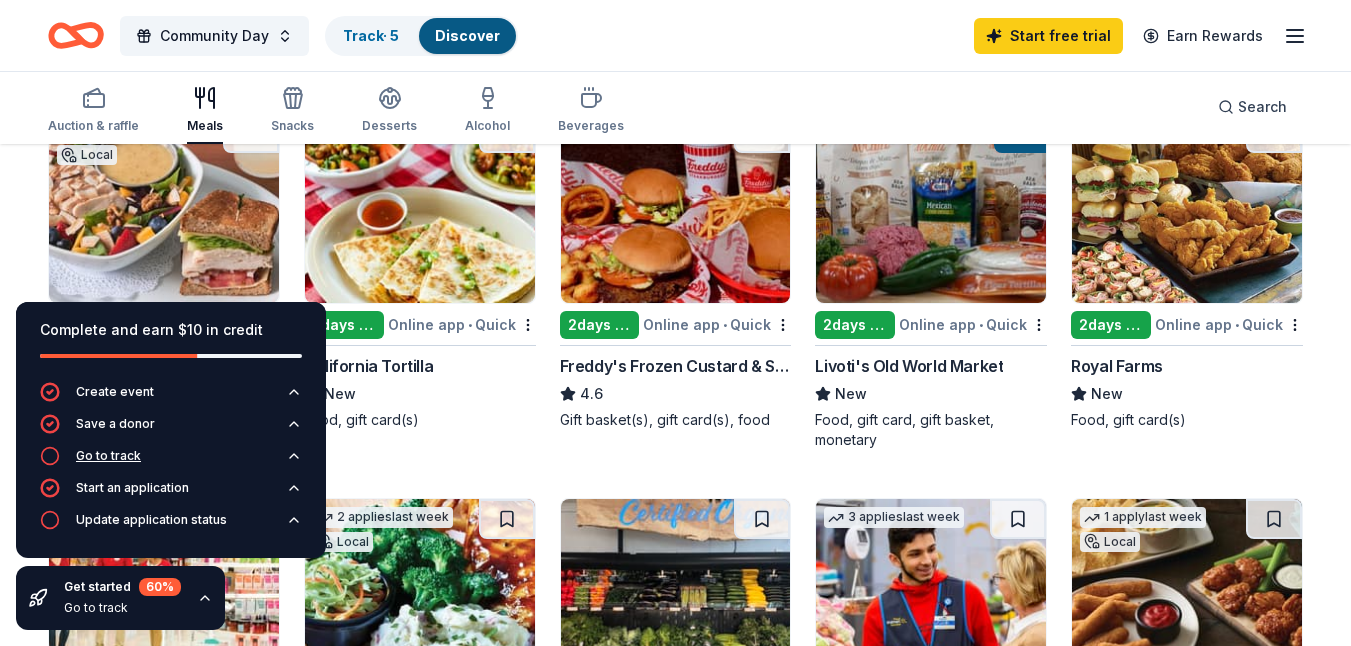 click on "Go to track" at bounding box center (108, 456) 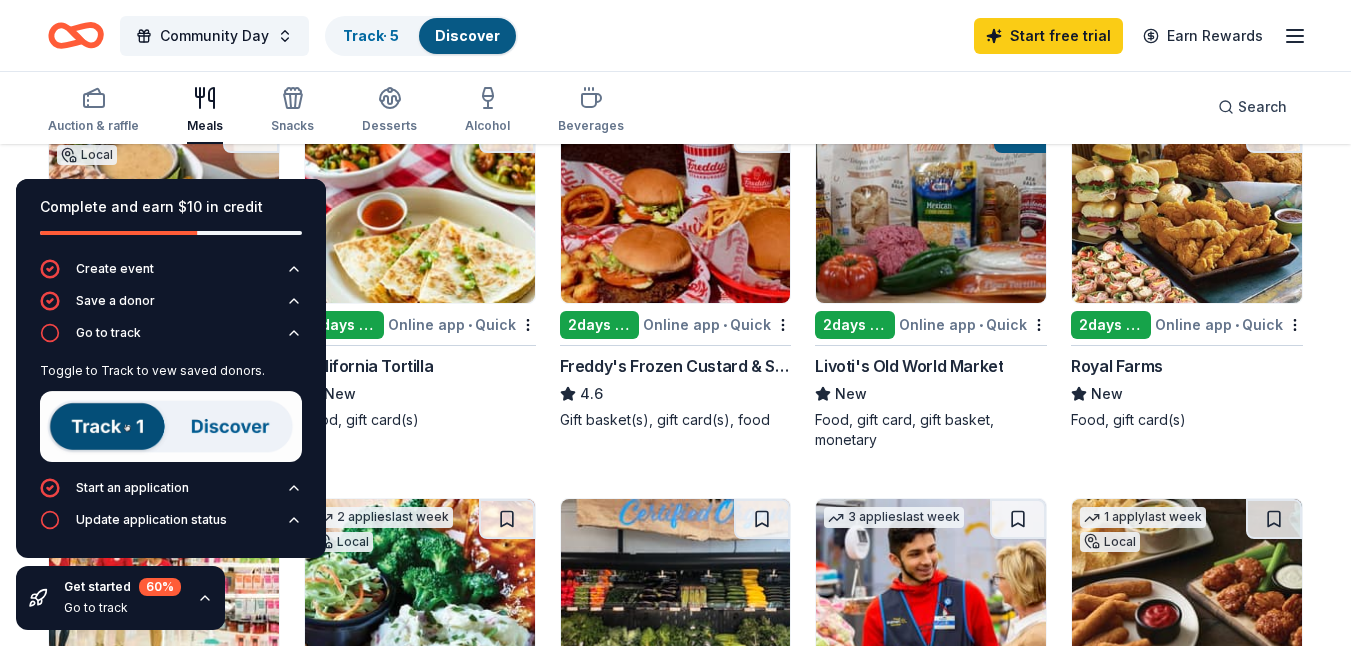 click at bounding box center (171, 426) 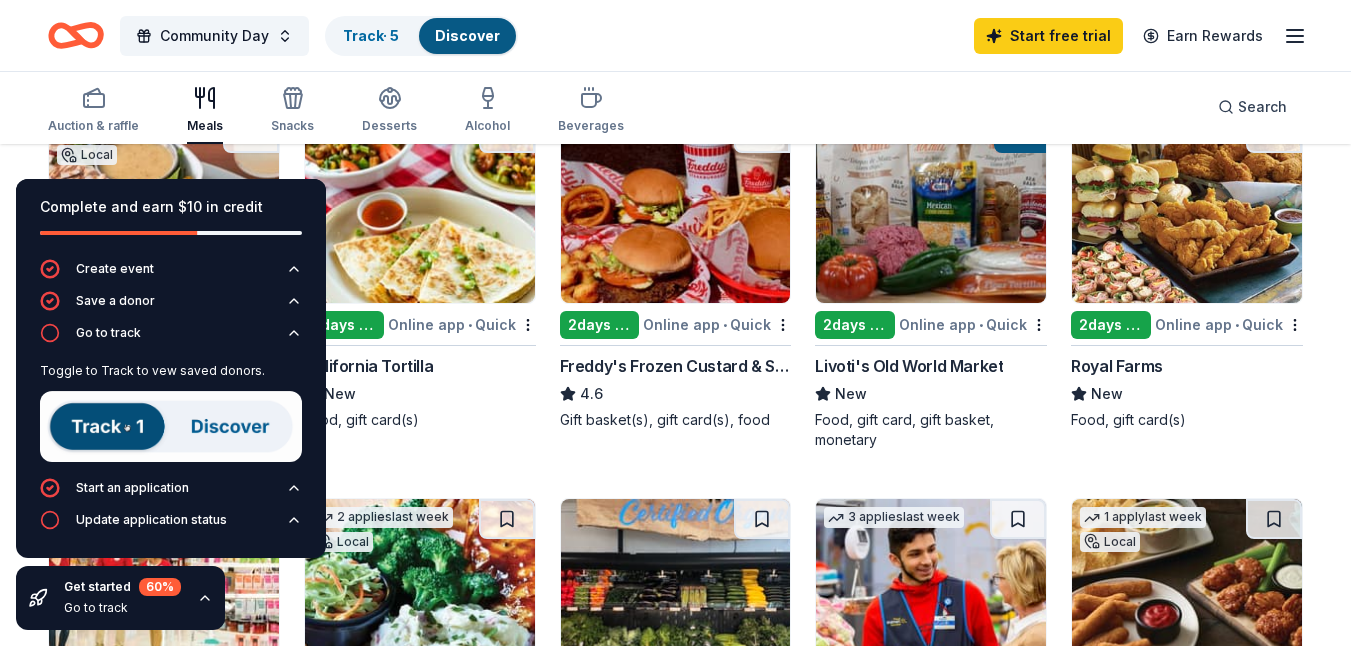 click on "Top rated Local 2  days left Online app • Quick Turning Point Restaurants 5.0 Gift card(s), gift basket(s) 1   apply  last week 2  days left Online app • Quick California Tortilla New Food, gift card(s) 8   applies  last week 2  days left Online app • Quick Freddy's Frozen Custard & Steakburgers 4.6 Gift basket(s), gift card(s), food Local 2  days left Online app • Quick Livoti's Old World Market New Food, gift card, gift basket, monetary 2   applies  last week 2  days left Online app • Quick Royal Farms New Food, gift card(s) 6   applies  last week 2  days left Target 4.3 Gift cards ($50-100 value, with a maximum donation of $500 per year) 2   applies  last week Local 2  days left Online app • Quick The Rose Group New Food, gift card(s) 2  days left Online app MOM'S Organic Market New Gift cards, reusable bags, food and beverages 3   applies  last week 2  days left Walmart 4.3 Gift card(s), products sold at Walmart 1   apply  last week Local 4  days left Online app • Quick Doherty Enterprises 4" at bounding box center (675, 850) 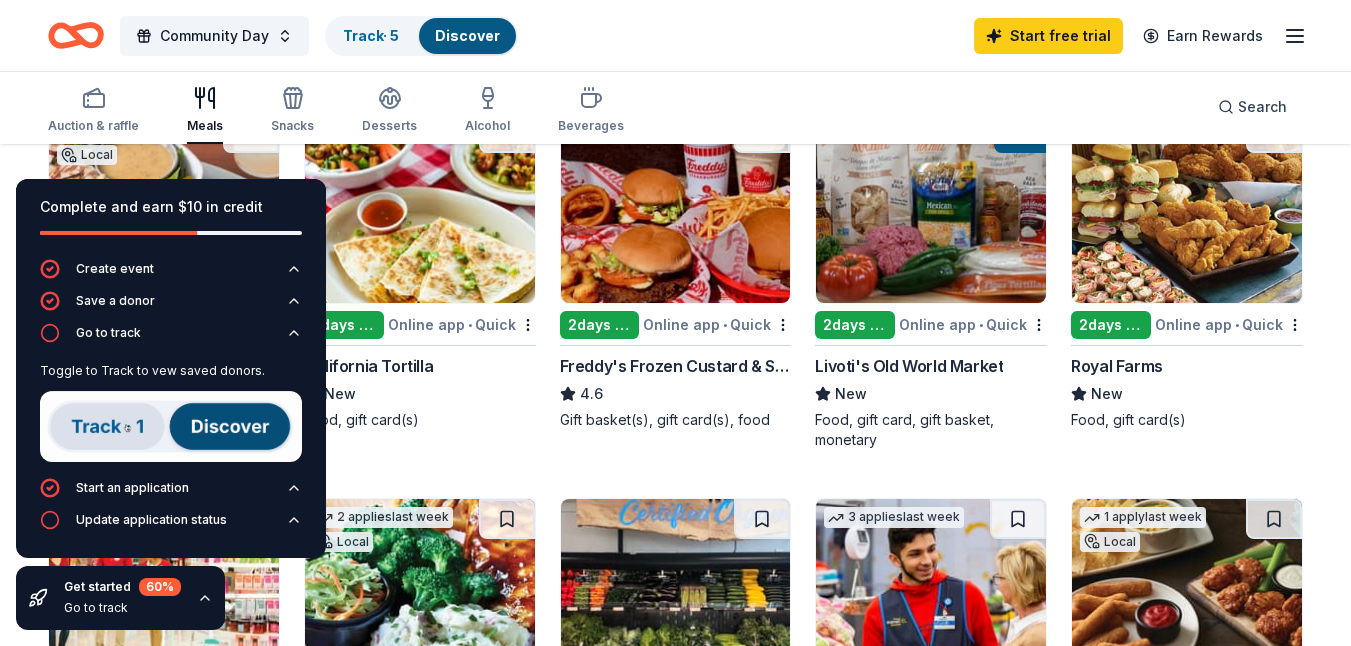 click on "Complete and earn $10 in credit" at bounding box center [171, 219] 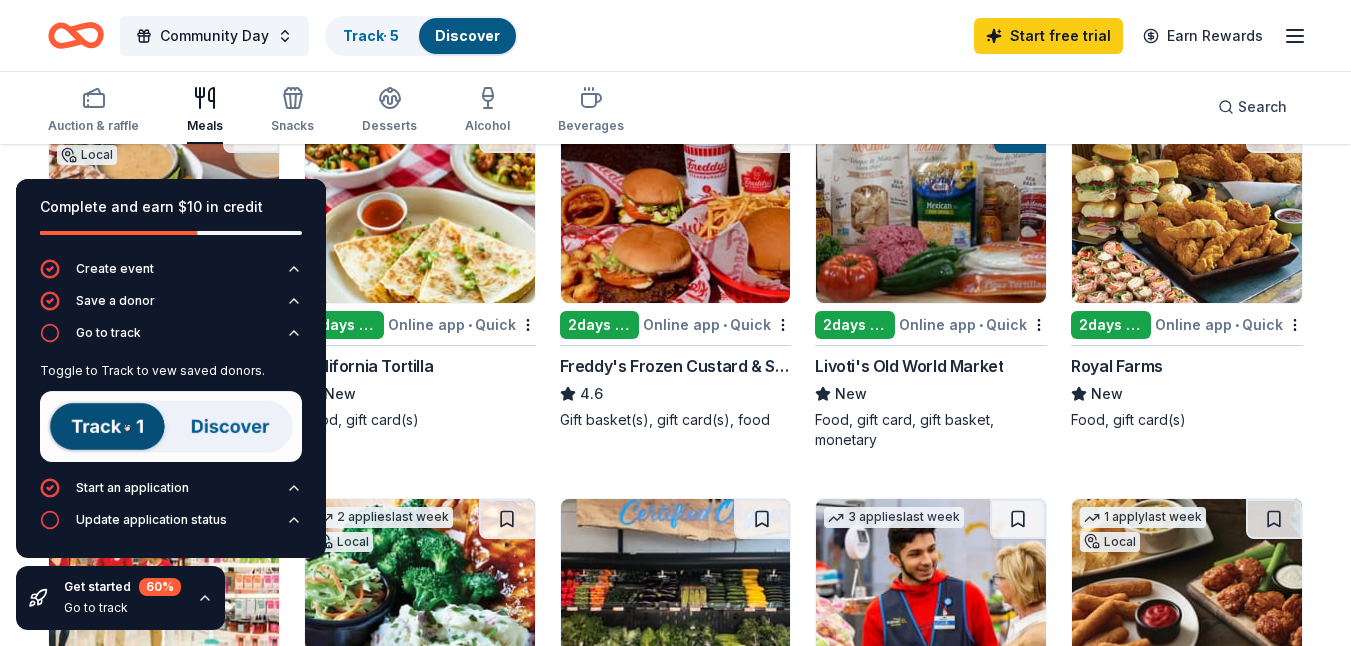 click on "Auction & raffle Meals Snacks Desserts Alcohol Beverages Search" at bounding box center [675, 107] 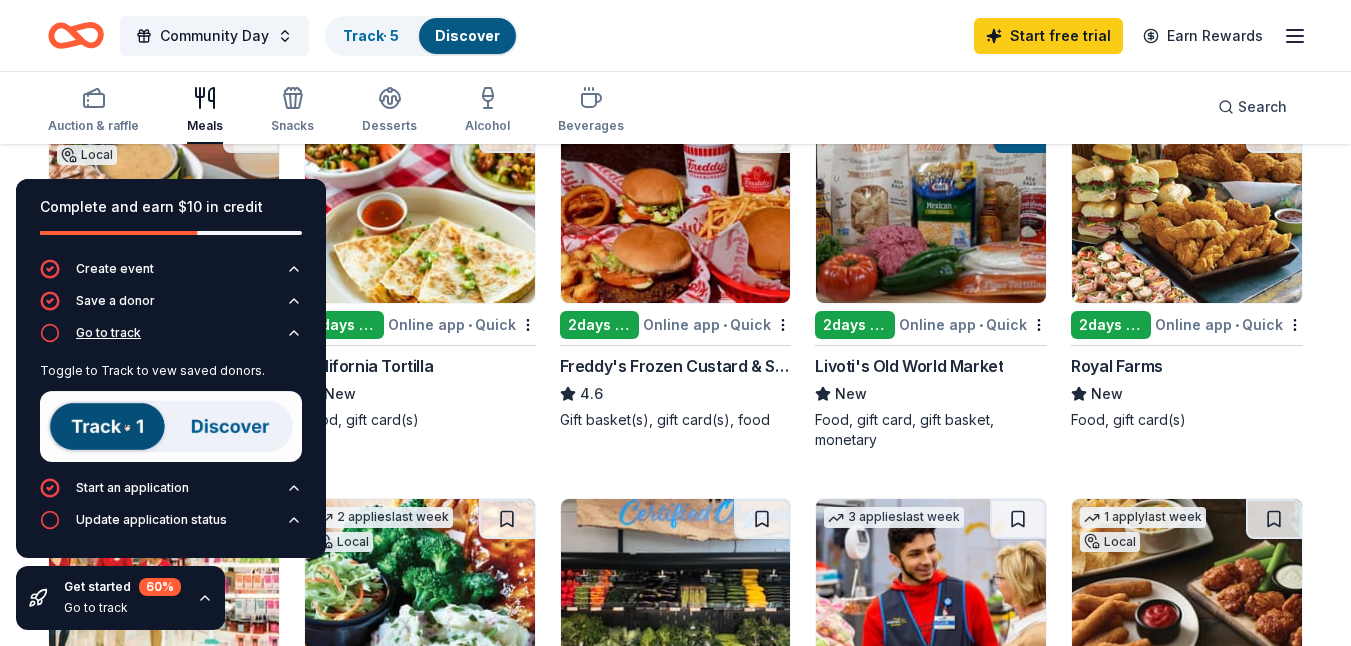 click 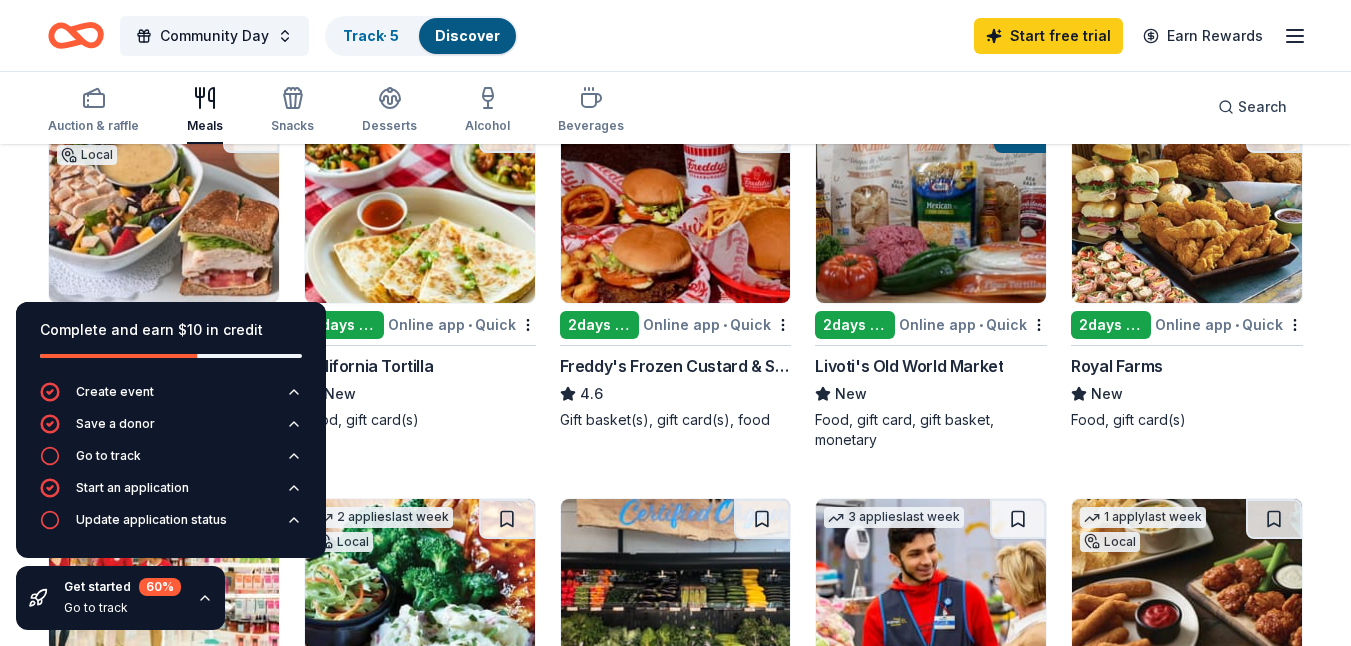 click on "Top rated Local 2  days left Online app • Quick Turning Point Restaurants 5.0 Gift card(s), gift basket(s) 1   apply  last week 2  days left Online app • Quick California Tortilla New Food, gift card(s) 8   applies  last week 2  days left Online app • Quick Freddy's Frozen Custard & Steakburgers 4.6 Gift basket(s), gift card(s), food Local 2  days left Online app • Quick Livoti's Old World Market New Food, gift card, gift basket, monetary 2   applies  last week 2  days left Online app • Quick Royal Farms New Food, gift card(s) 6   applies  last week 2  days left Target 4.3 Gift cards ($50-100 value, with a maximum donation of $500 per year) 2   applies  last week Local 2  days left Online app • Quick The Rose Group New Food, gift card(s) 2  days left Online app MOM'S Organic Market New Gift cards, reusable bags, food and beverages 3   applies  last week 2  days left Walmart 4.3 Gift card(s), products sold at Walmart 1   apply  last week Local 4  days left Online app • Quick Doherty Enterprises 4" at bounding box center [675, 850] 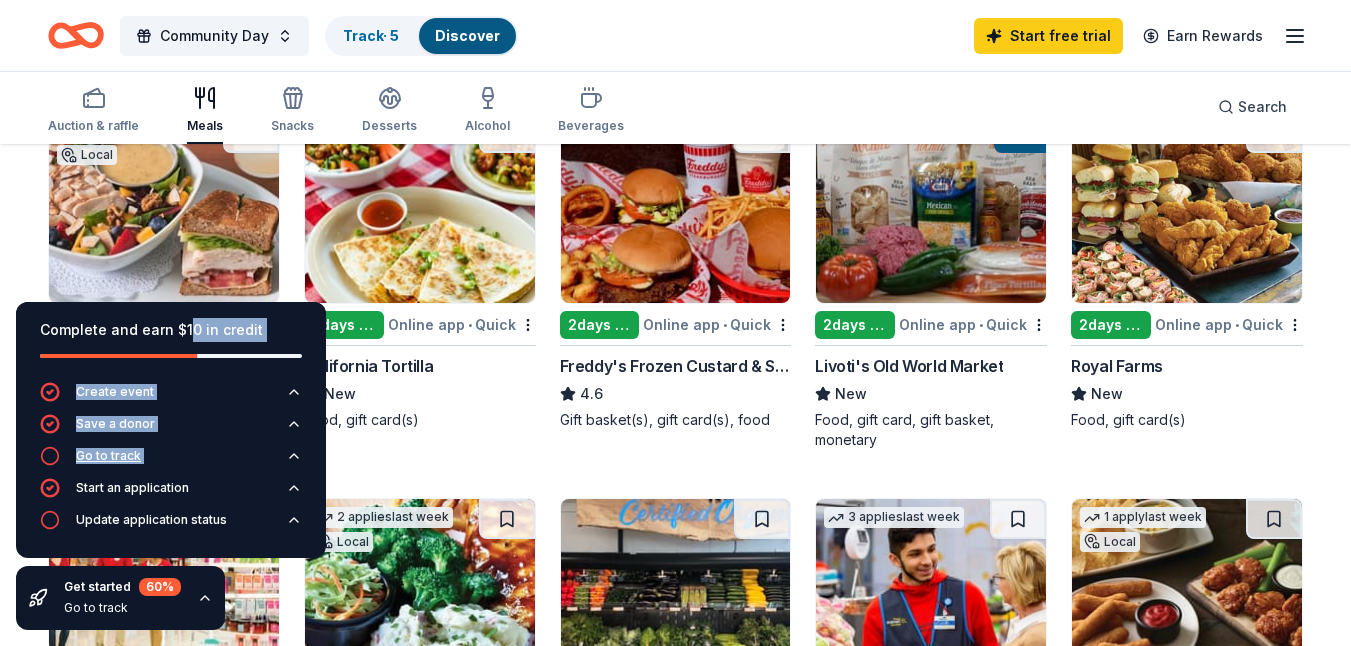 drag, startPoint x: 185, startPoint y: 321, endPoint x: 149, endPoint y: 469, distance: 152.31546 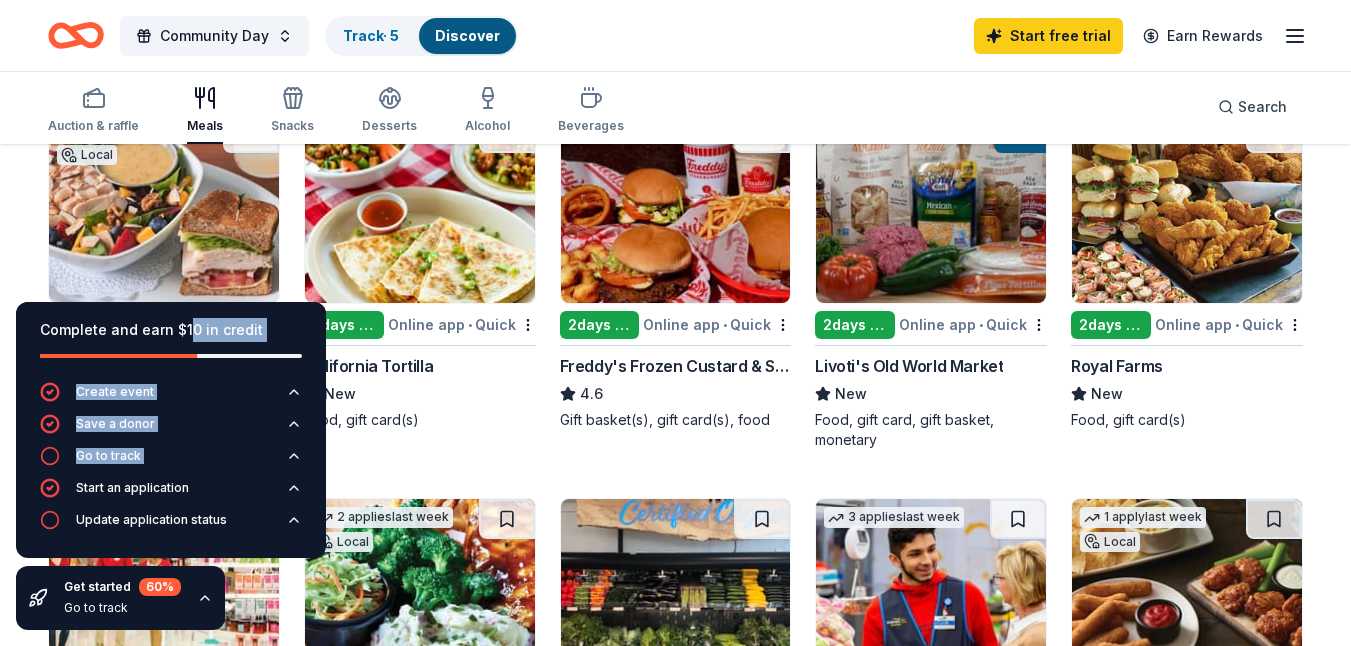 click on "Top rated Local 2  days left Online app • Quick Turning Point Restaurants 5.0 Gift card(s), gift basket(s) 1   apply  last week 2  days left Online app • Quick California Tortilla New Food, gift card(s) 8   applies  last week 2  days left Online app • Quick Freddy's Frozen Custard & Steakburgers 4.6 Gift basket(s), gift card(s), food Local 2  days left Online app • Quick Livoti's Old World Market New Food, gift card, gift basket, monetary 2   applies  last week 2  days left Online app • Quick Royal Farms New Food, gift card(s) 6   applies  last week 2  days left Target 4.3 Gift cards ($50-100 value, with a maximum donation of $500 per year) 2   applies  last week Local 2  days left Online app • Quick The Rose Group New Food, gift card(s) 2  days left Online app MOM'S Organic Market New Gift cards, reusable bags, food and beverages 3   applies  last week 2  days left Walmart 4.3 Gift card(s), products sold at Walmart 1   apply  last week Local 4  days left Online app • Quick Doherty Enterprises 4" at bounding box center [675, 850] 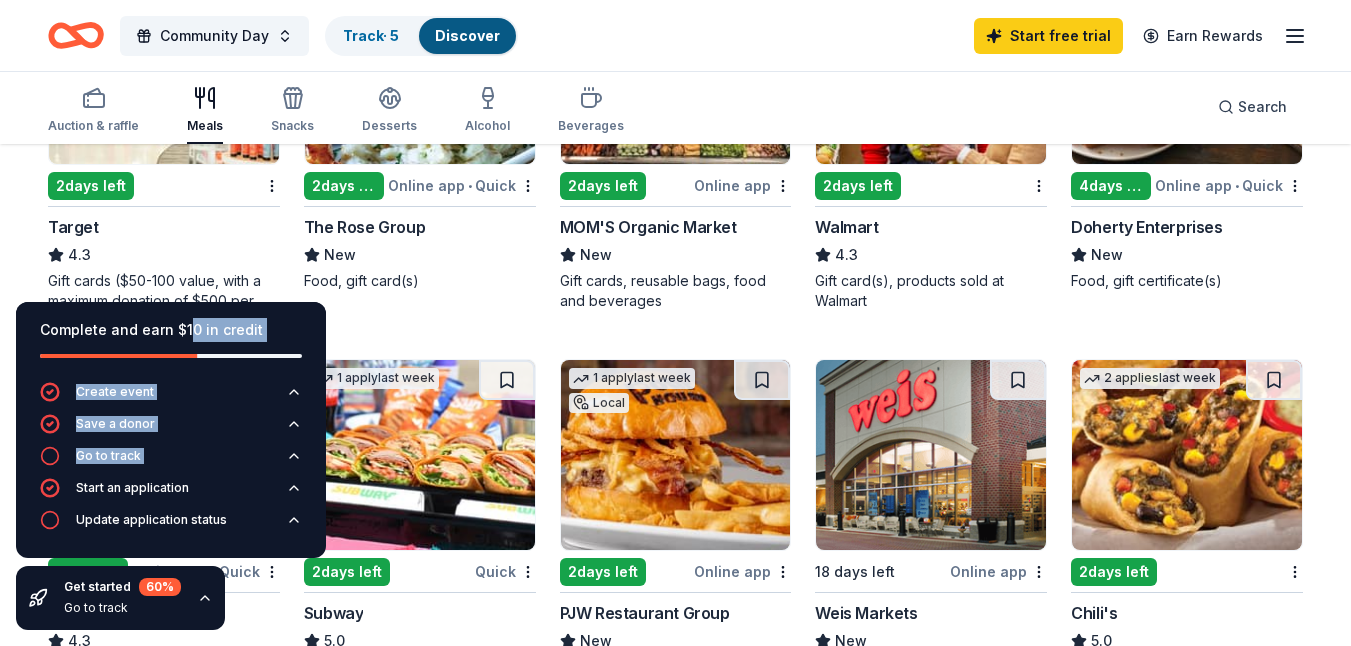 scroll, scrollTop: 777, scrollLeft: 0, axis: vertical 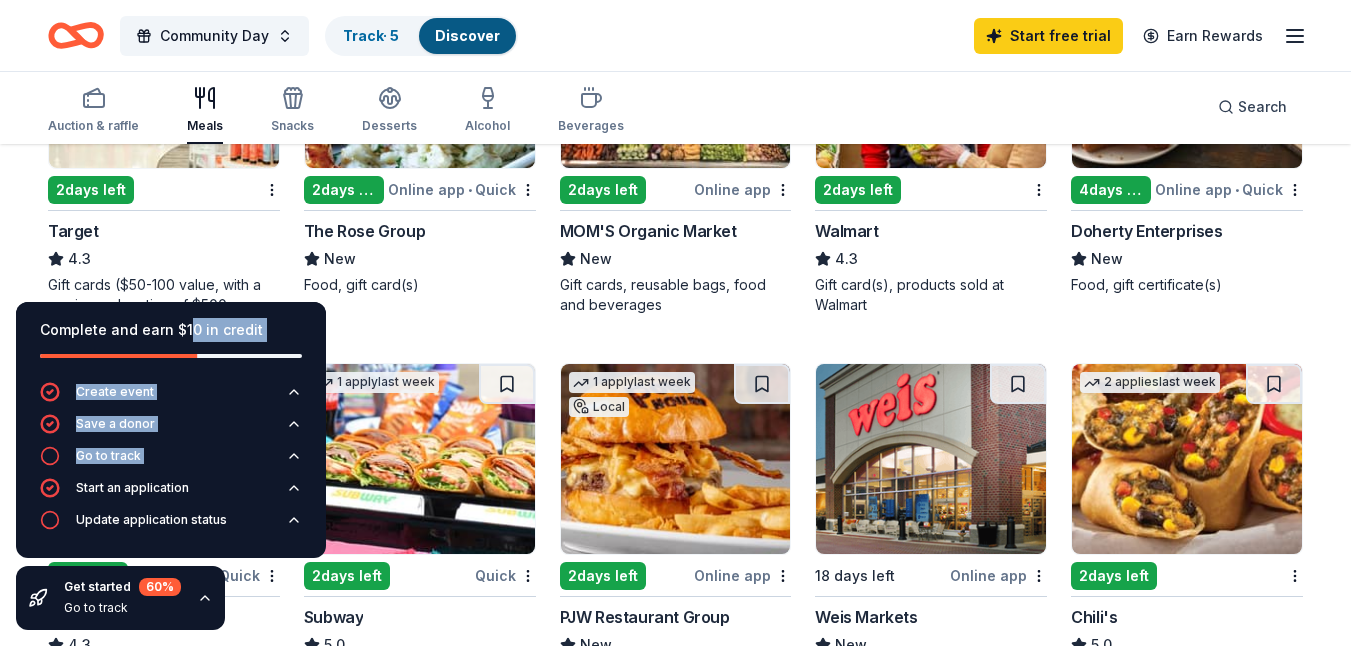 click 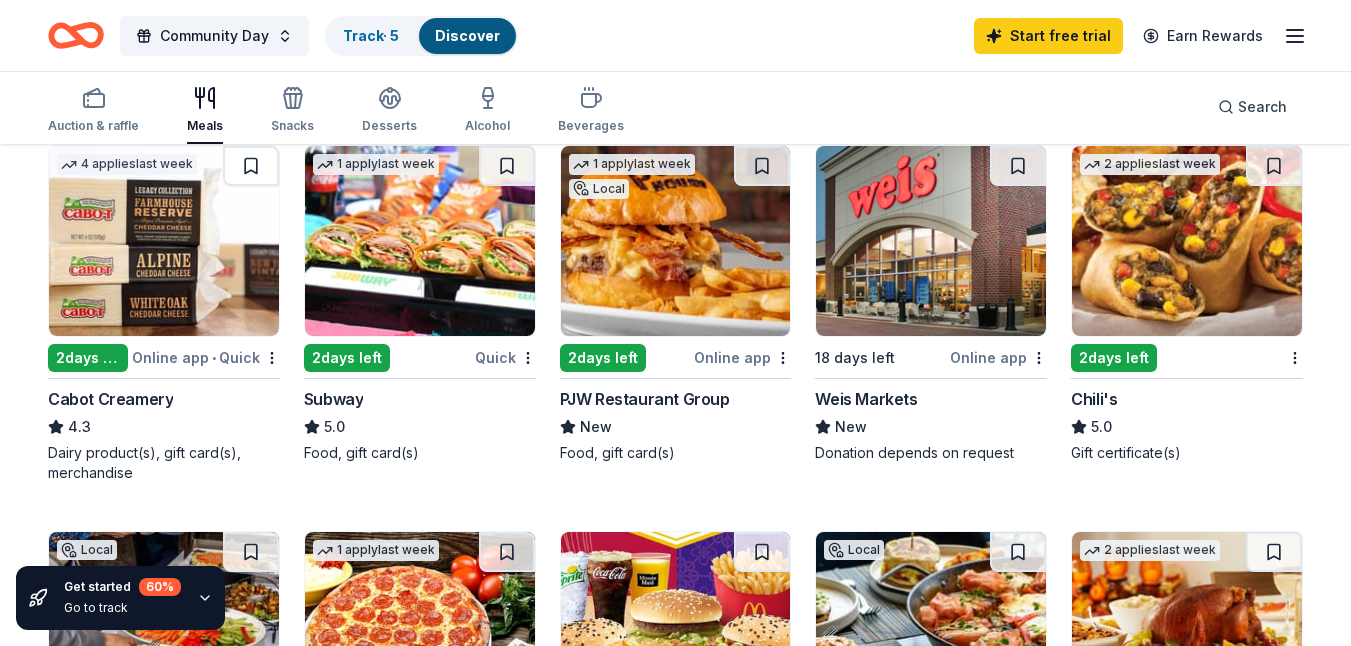 scroll, scrollTop: 972, scrollLeft: 0, axis: vertical 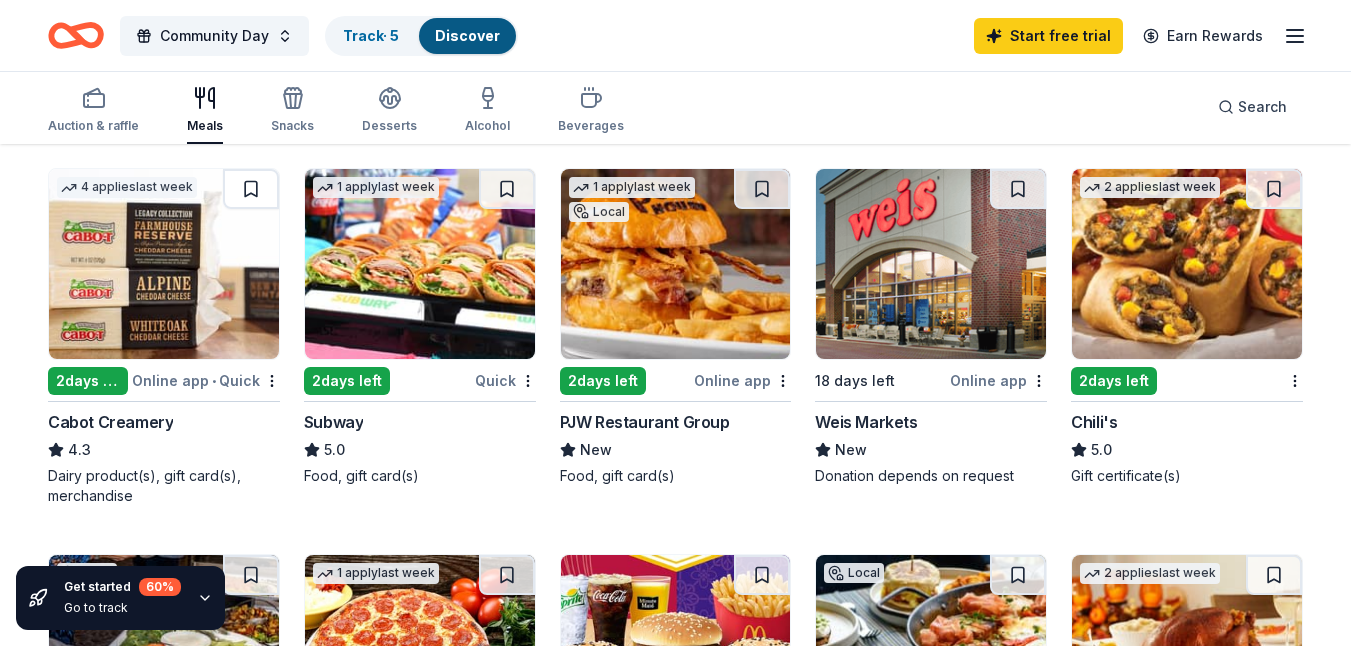 click on "2  days left" at bounding box center (347, 381) 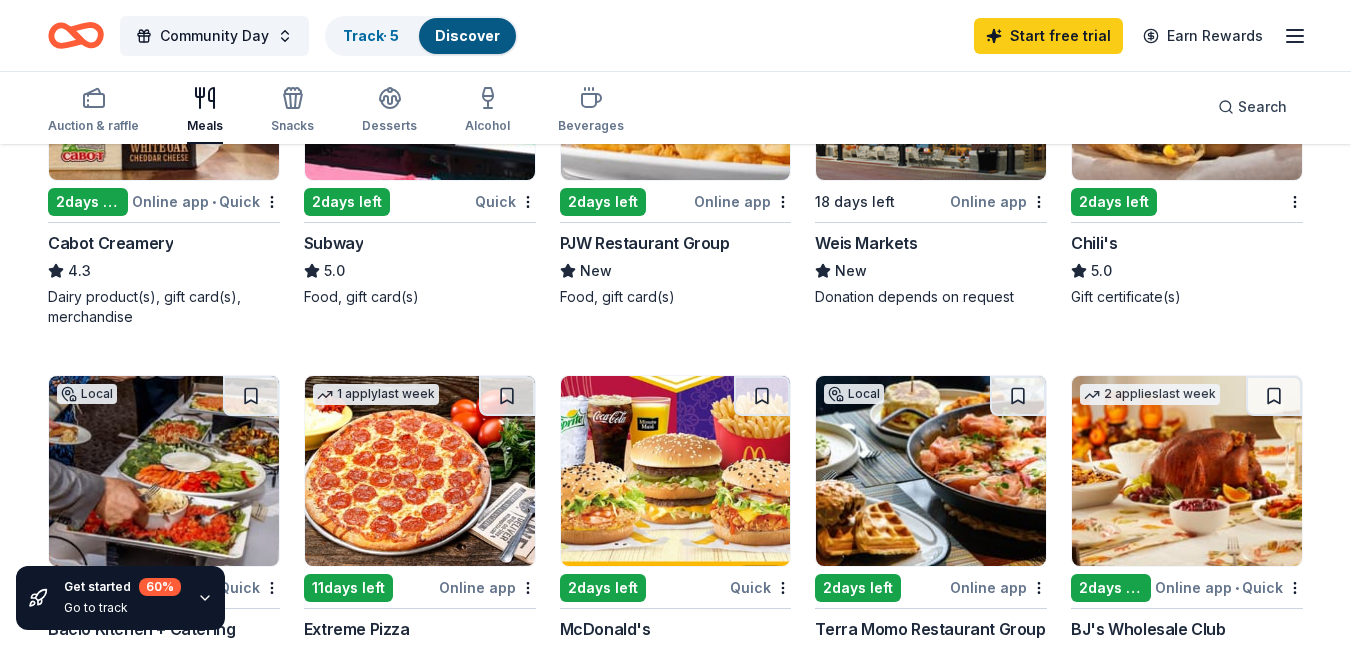 scroll, scrollTop: 1253, scrollLeft: 0, axis: vertical 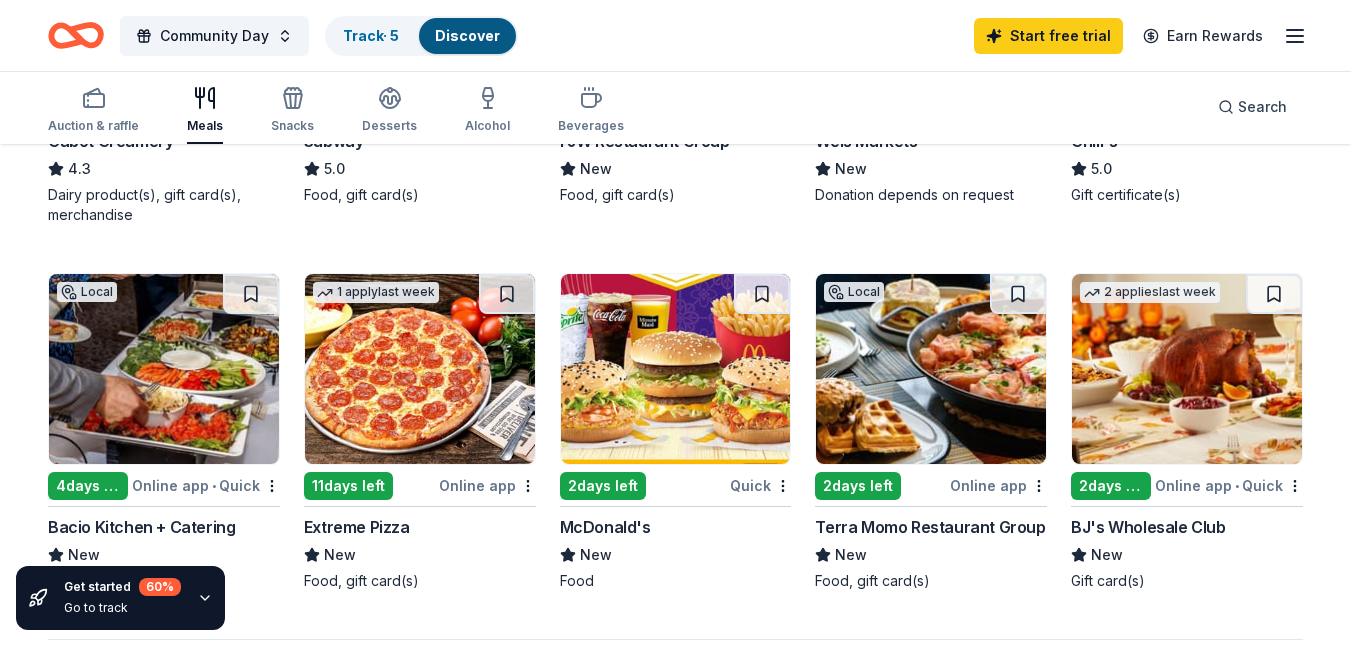 click at bounding box center [1187, 369] 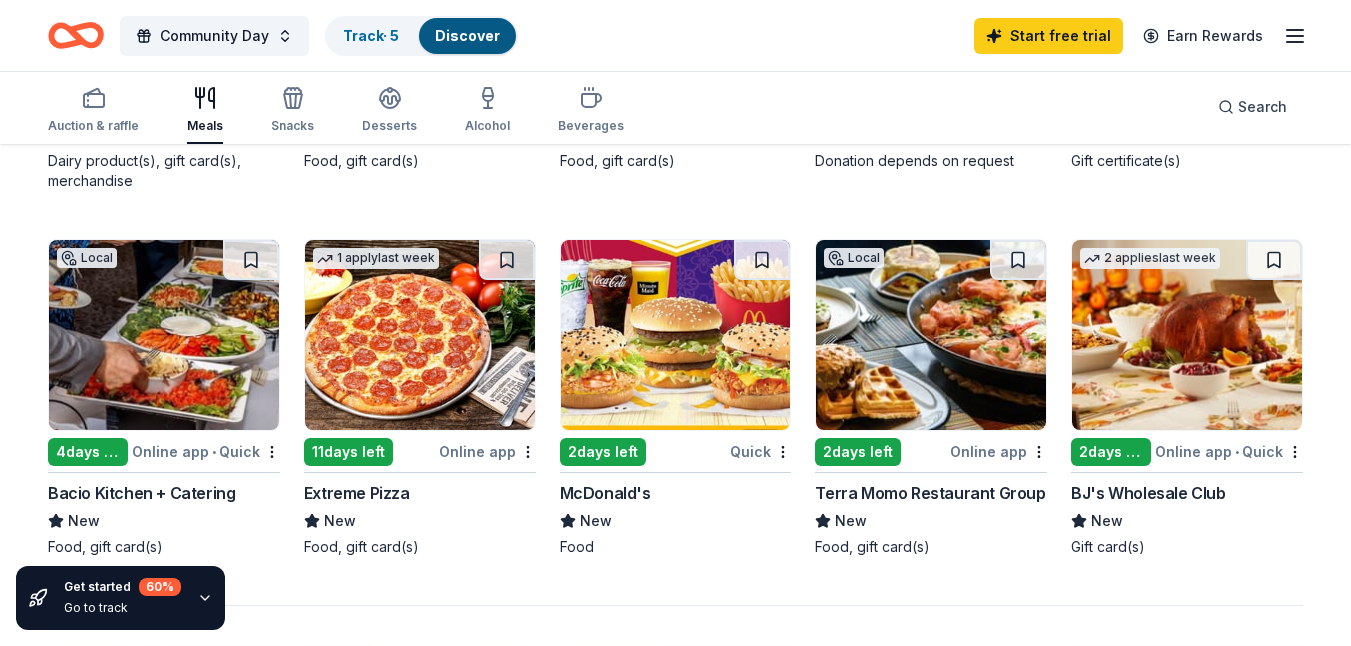 scroll, scrollTop: 1288, scrollLeft: 0, axis: vertical 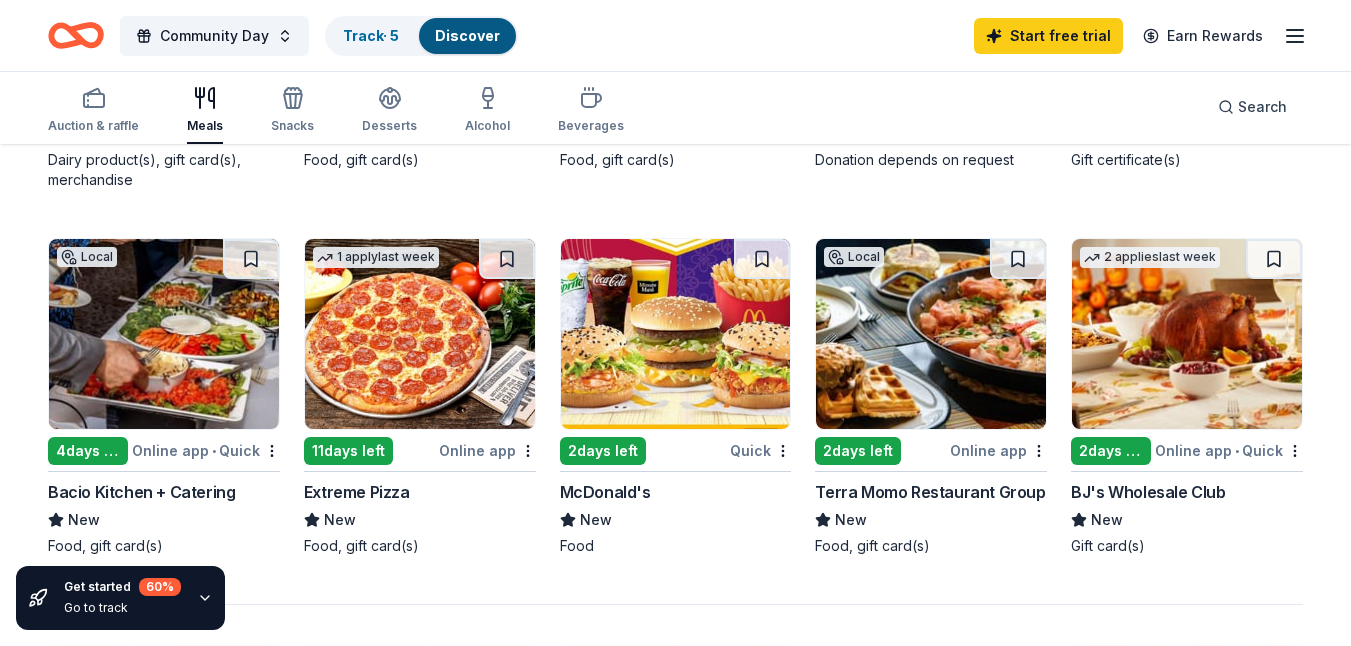 click at bounding box center [676, 334] 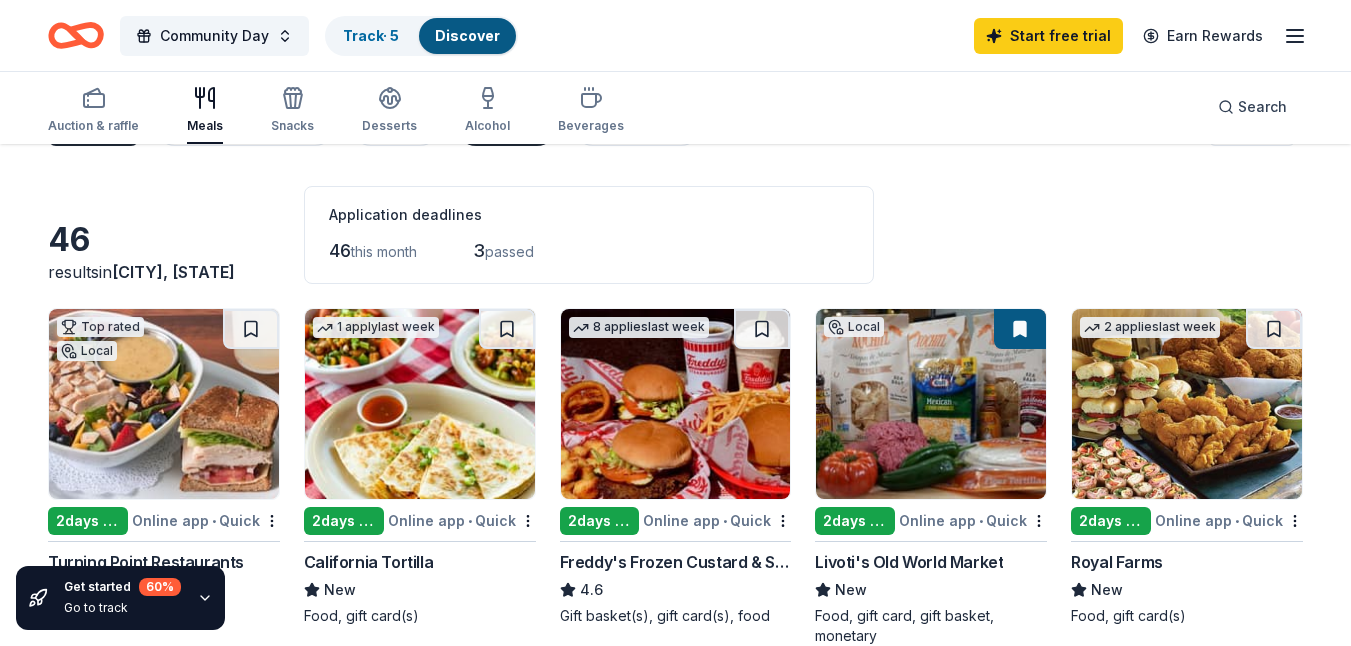 scroll, scrollTop: 0, scrollLeft: 0, axis: both 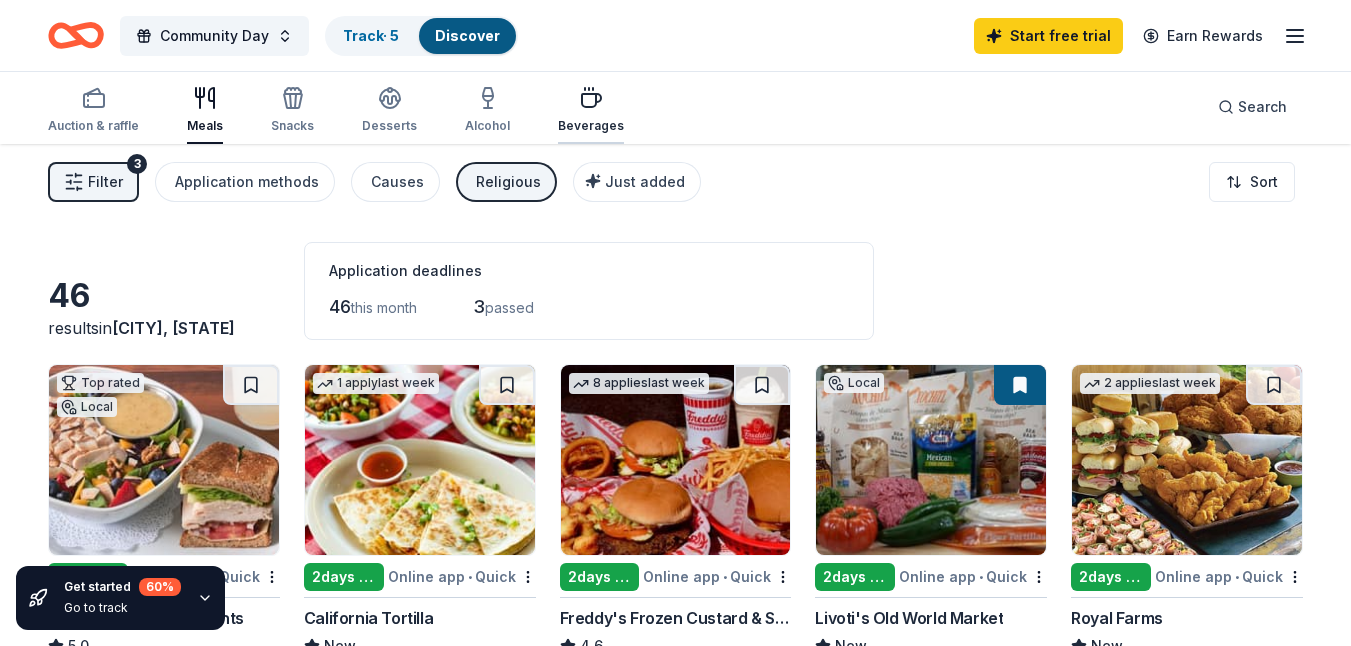 click 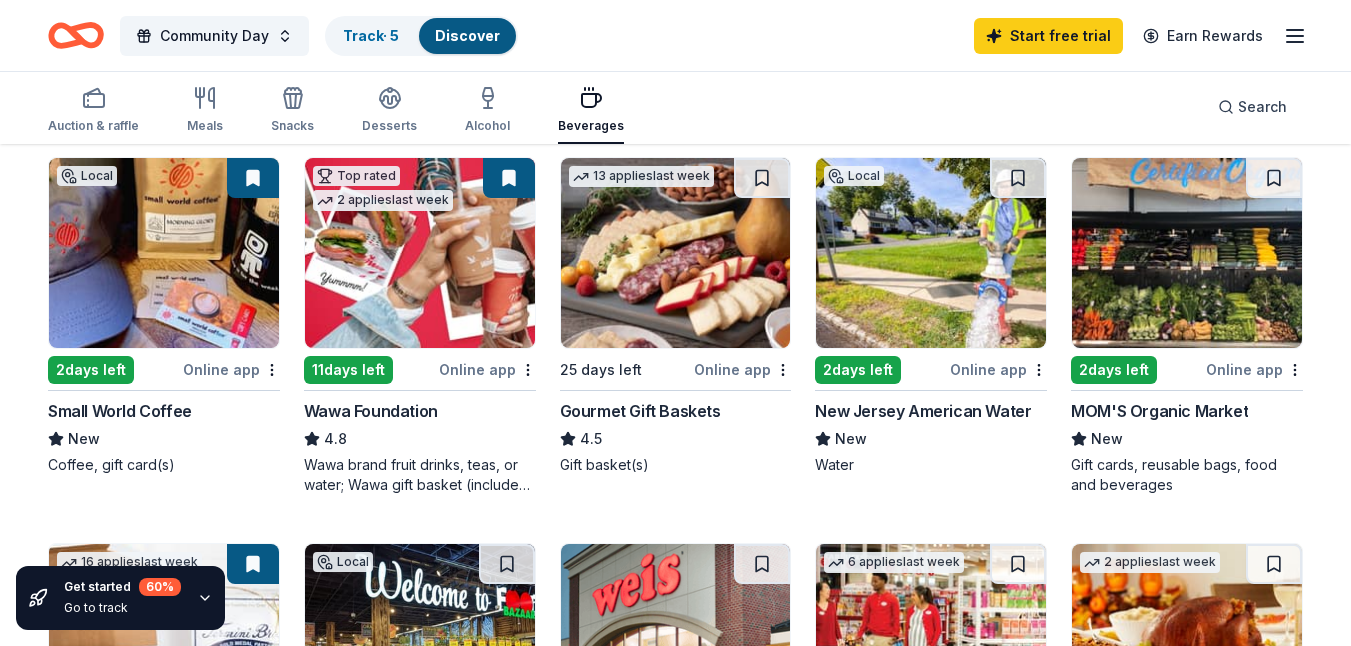scroll, scrollTop: 224, scrollLeft: 0, axis: vertical 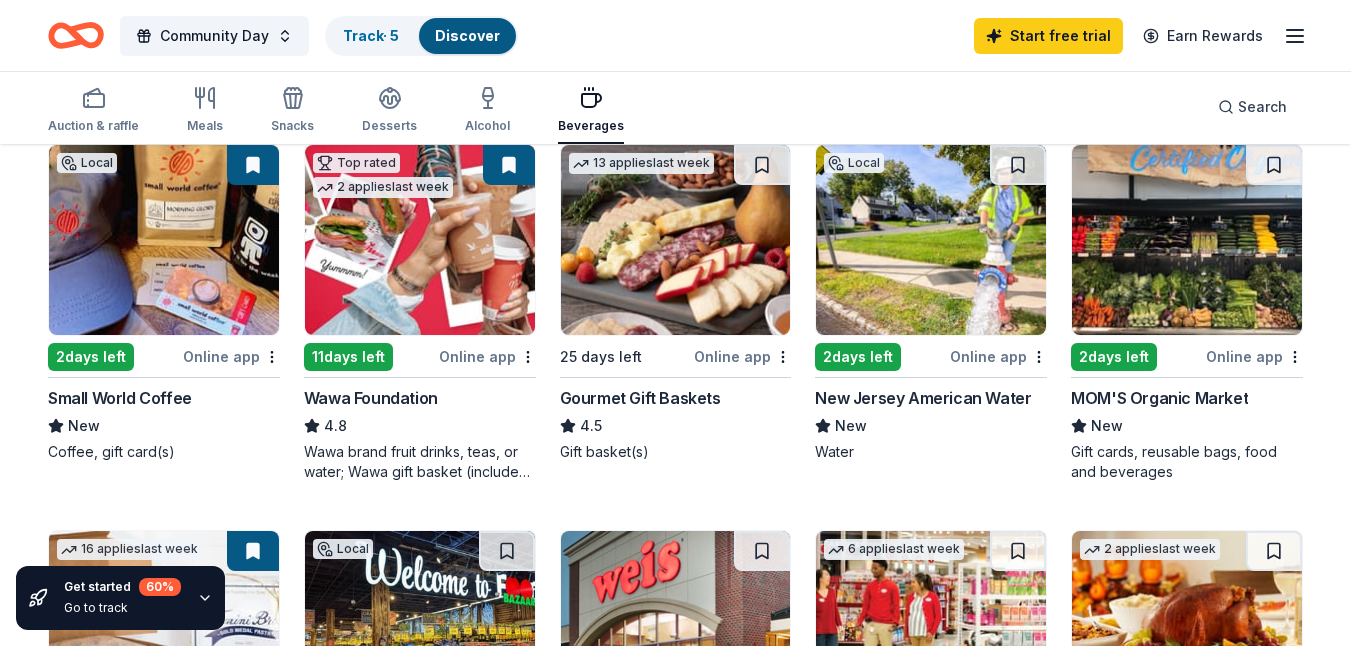 click on "Wawa brand fruit drinks, teas, or water; Wawa gift basket (includes Wawa products and coupons)" at bounding box center [420, 462] 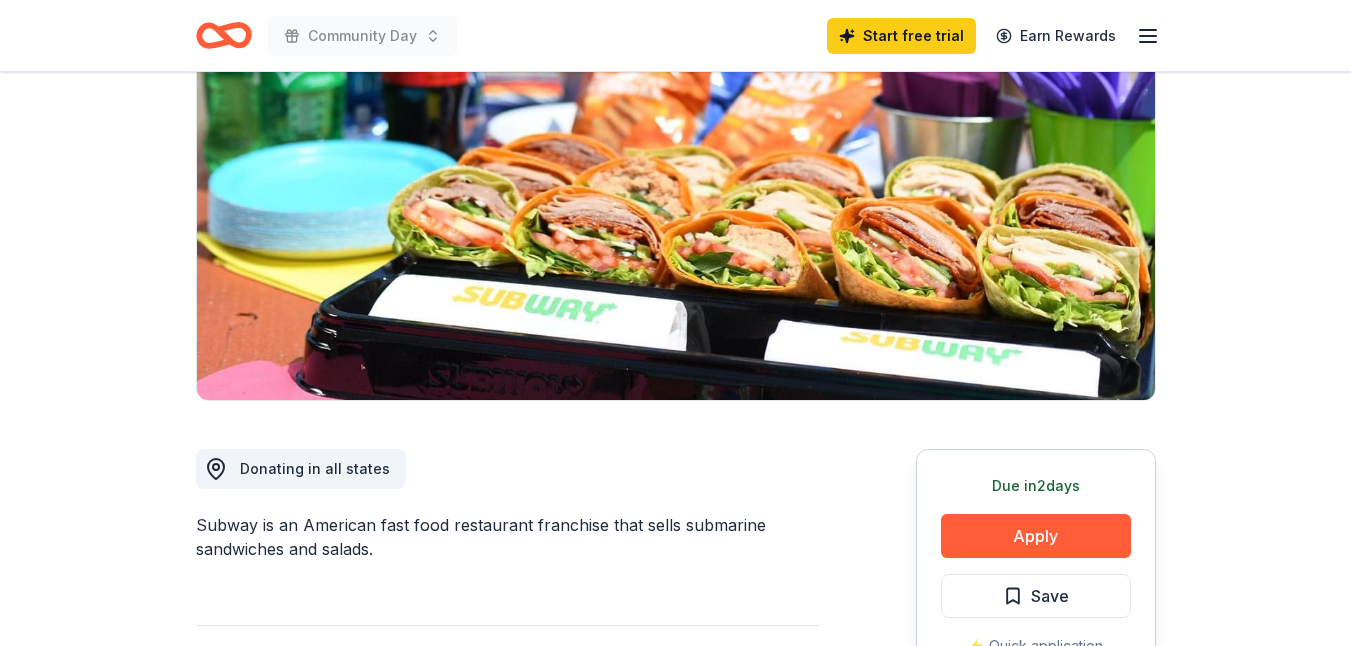 scroll, scrollTop: 339, scrollLeft: 0, axis: vertical 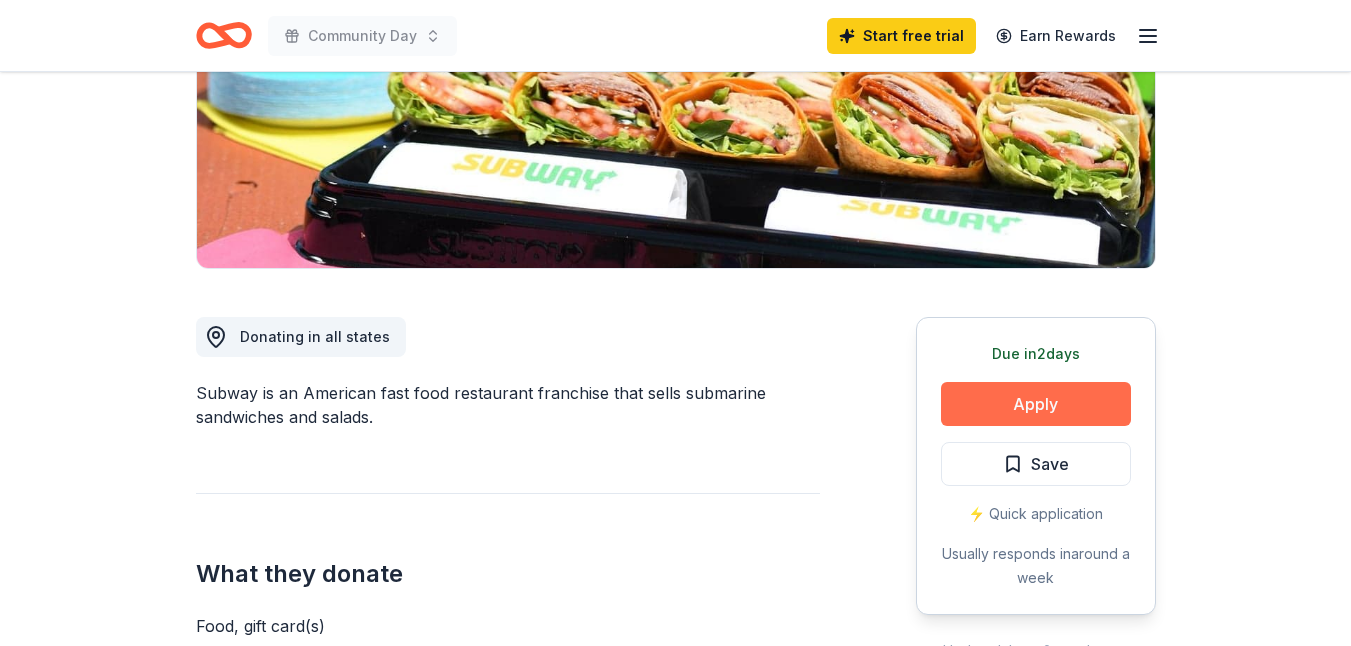 click on "Apply" at bounding box center [1036, 404] 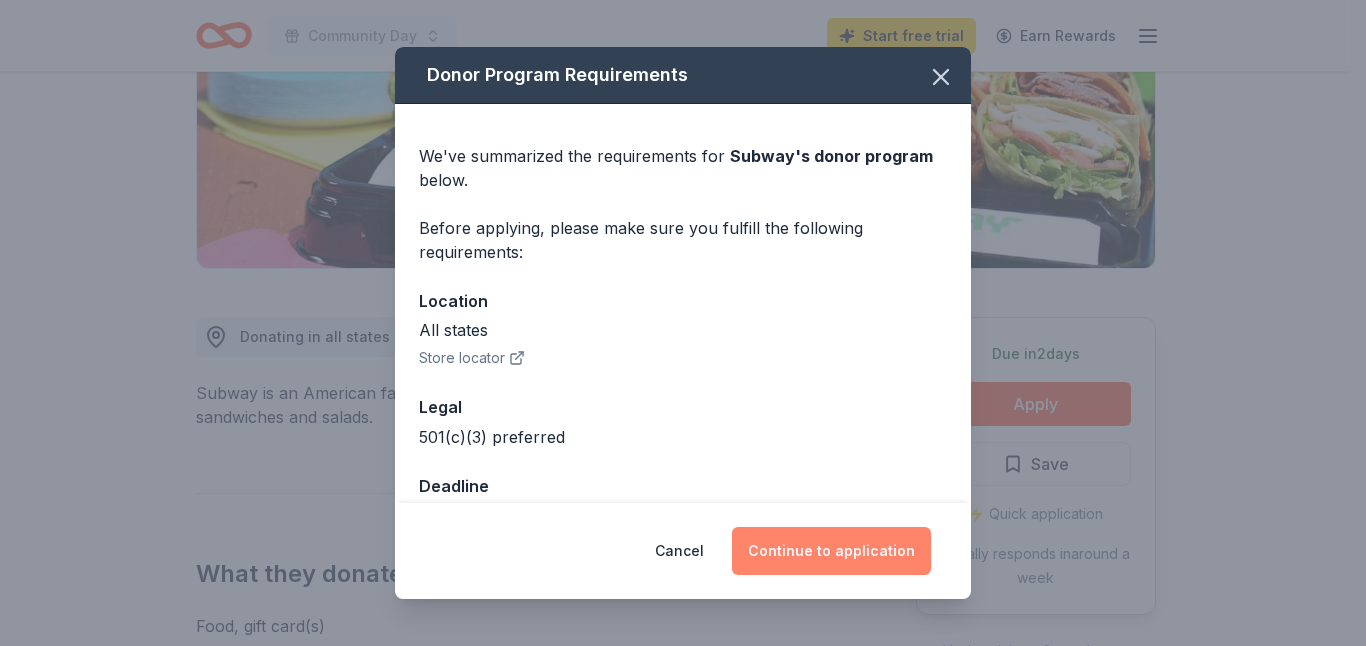 click on "Continue to application" at bounding box center [831, 551] 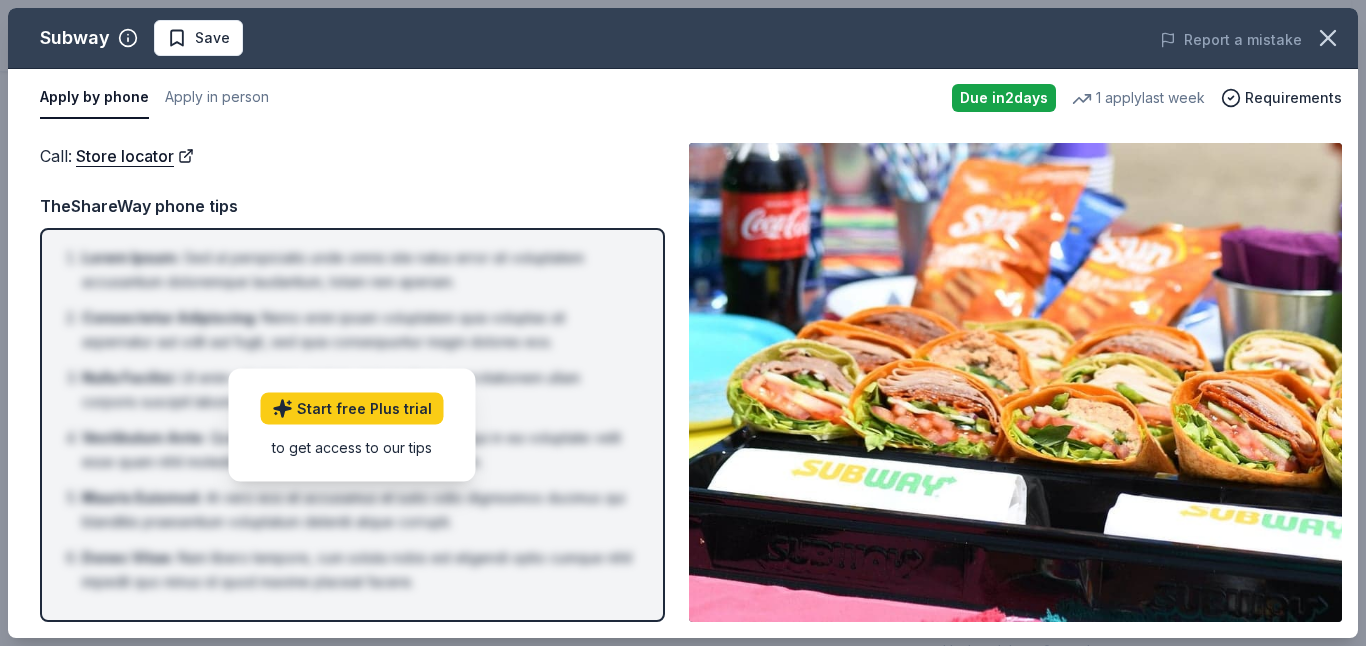 click on "Due in  2  days" at bounding box center [1004, 98] 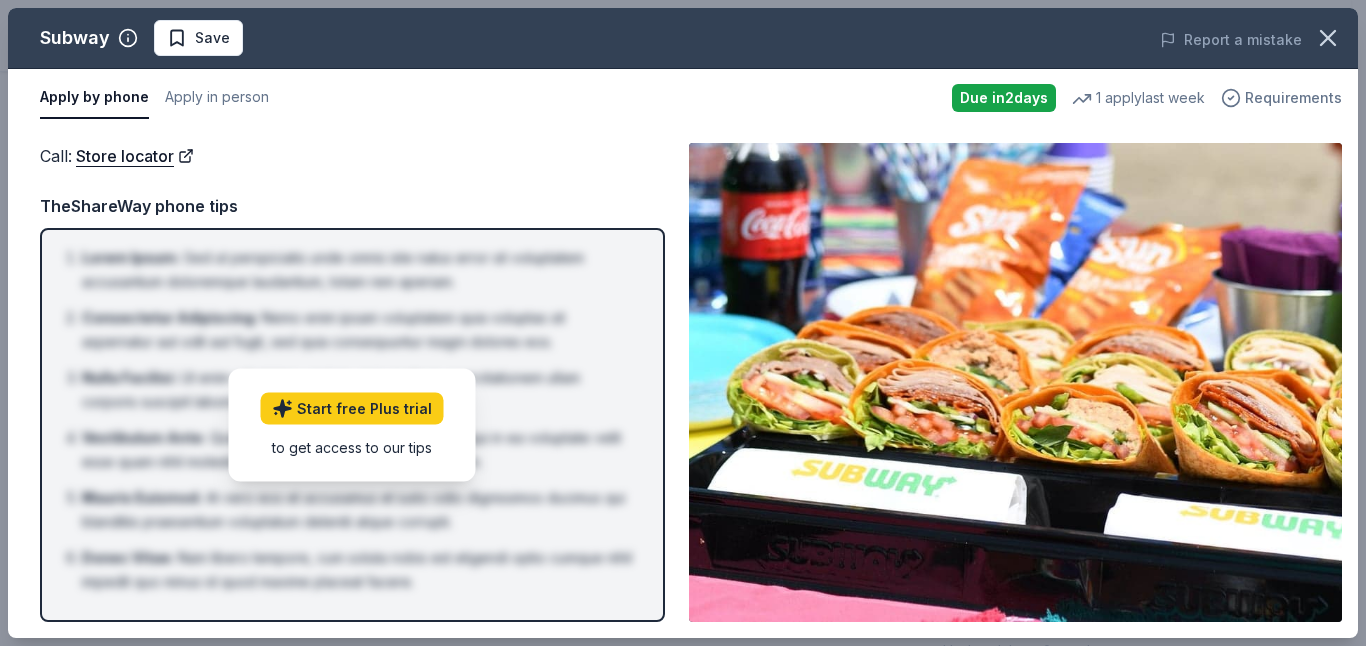 click on "Requirements" at bounding box center (1293, 98) 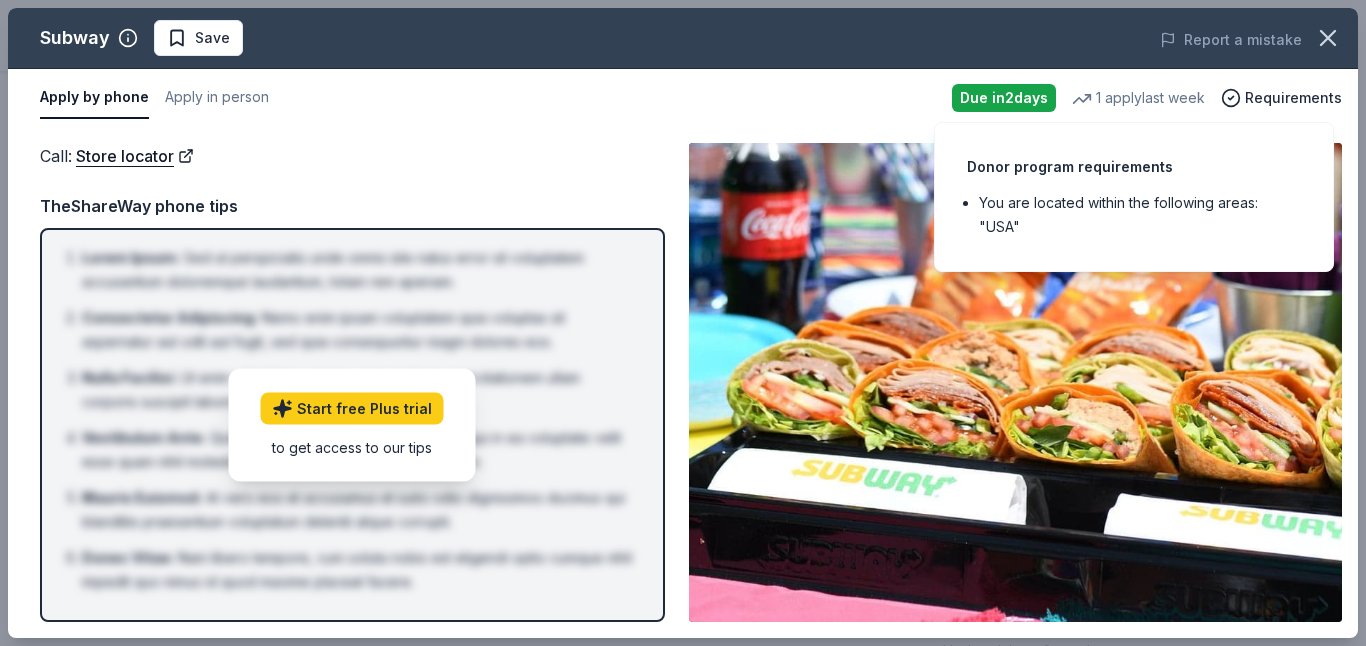 click at bounding box center [1015, 382] 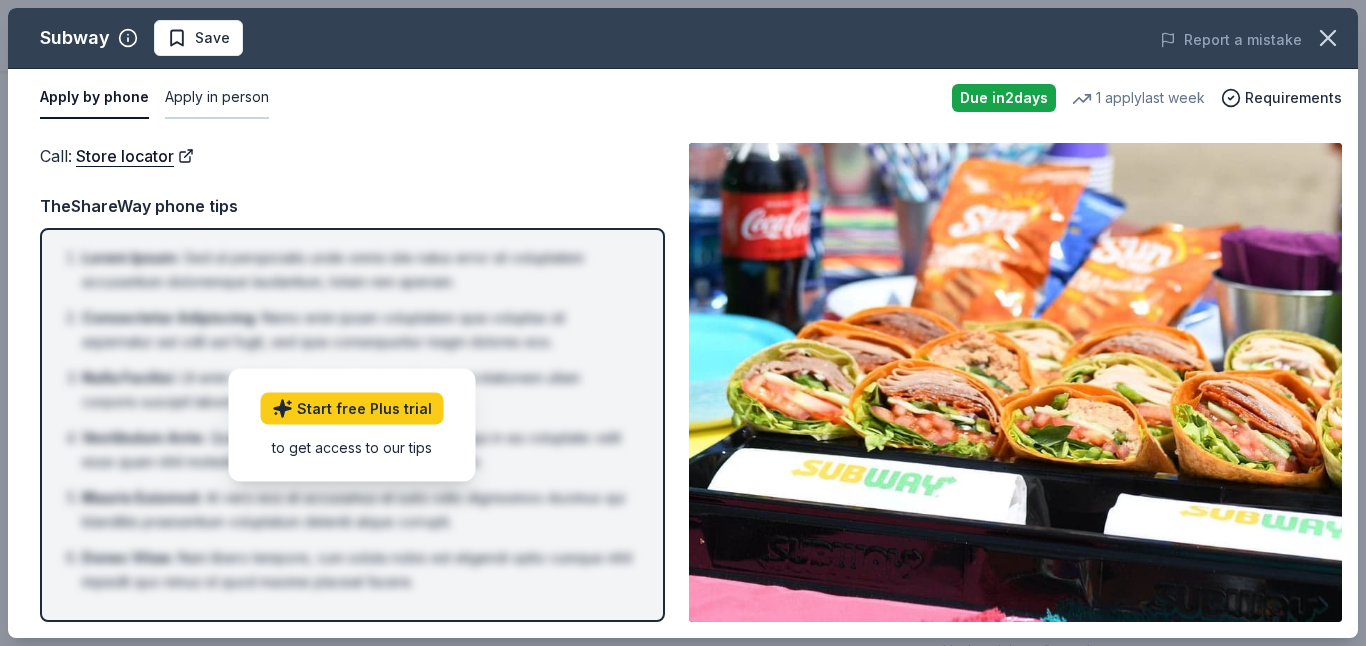 click on "Apply in person" at bounding box center (217, 98) 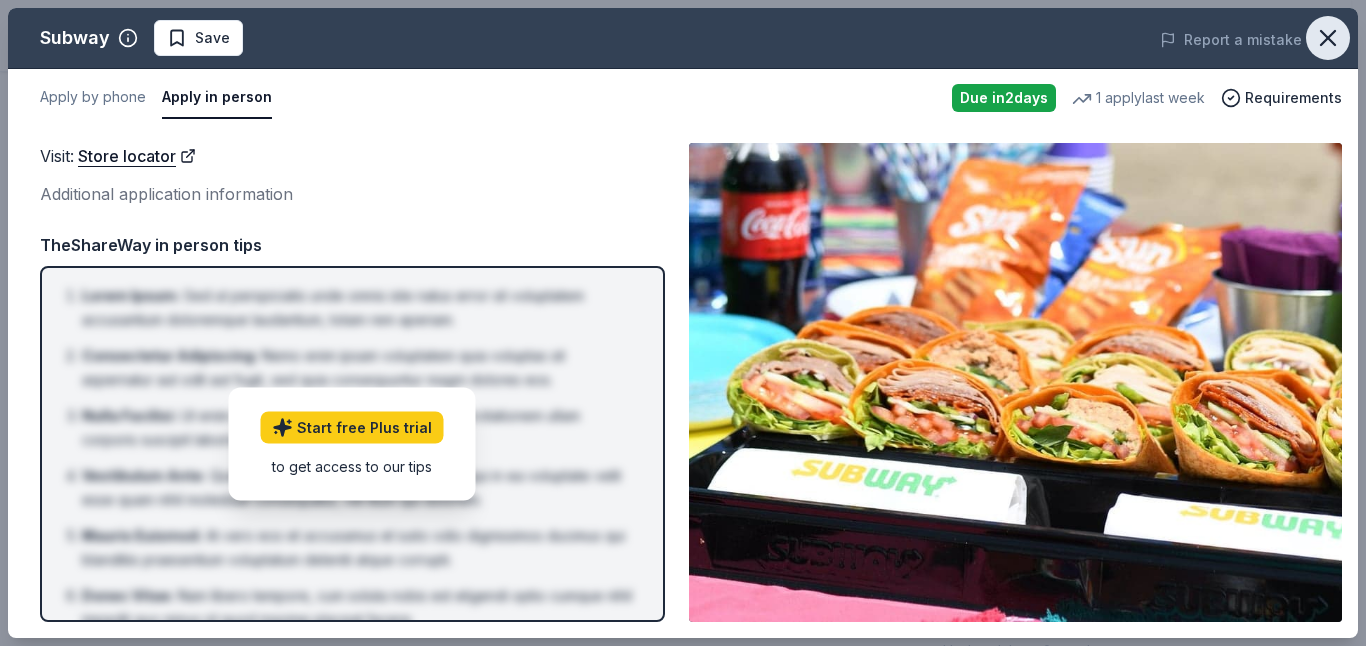 click 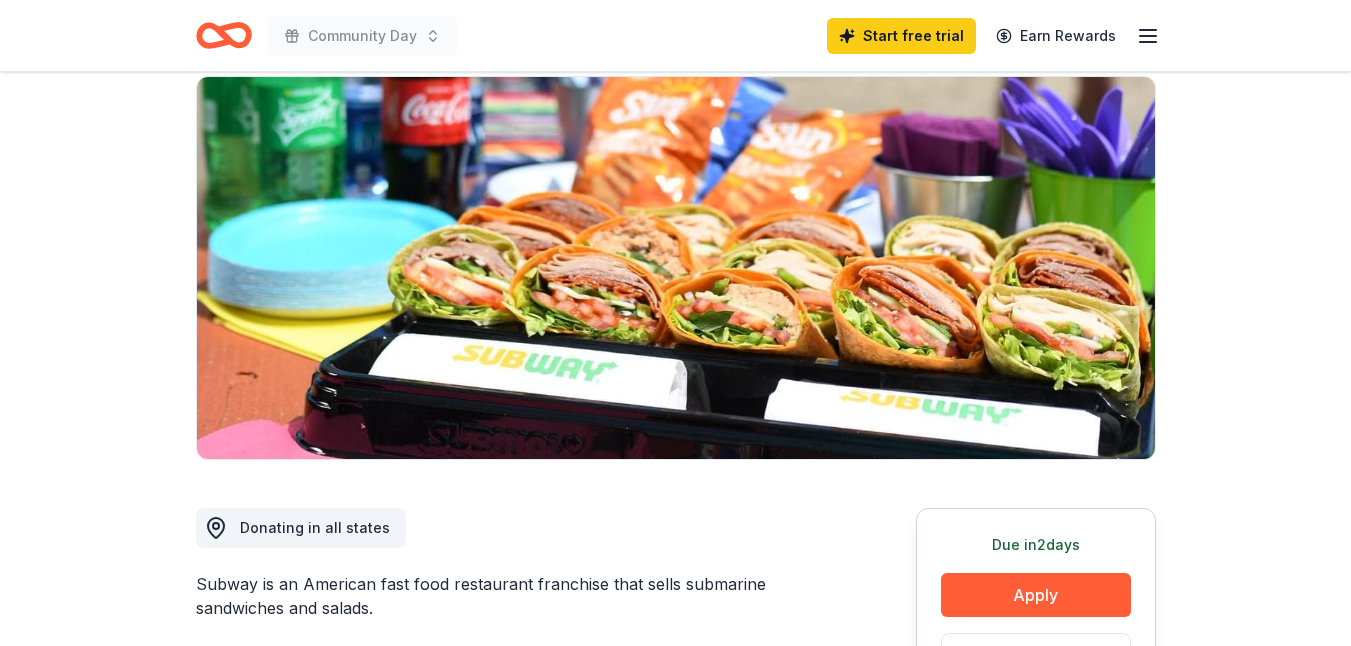 scroll, scrollTop: 0, scrollLeft: 0, axis: both 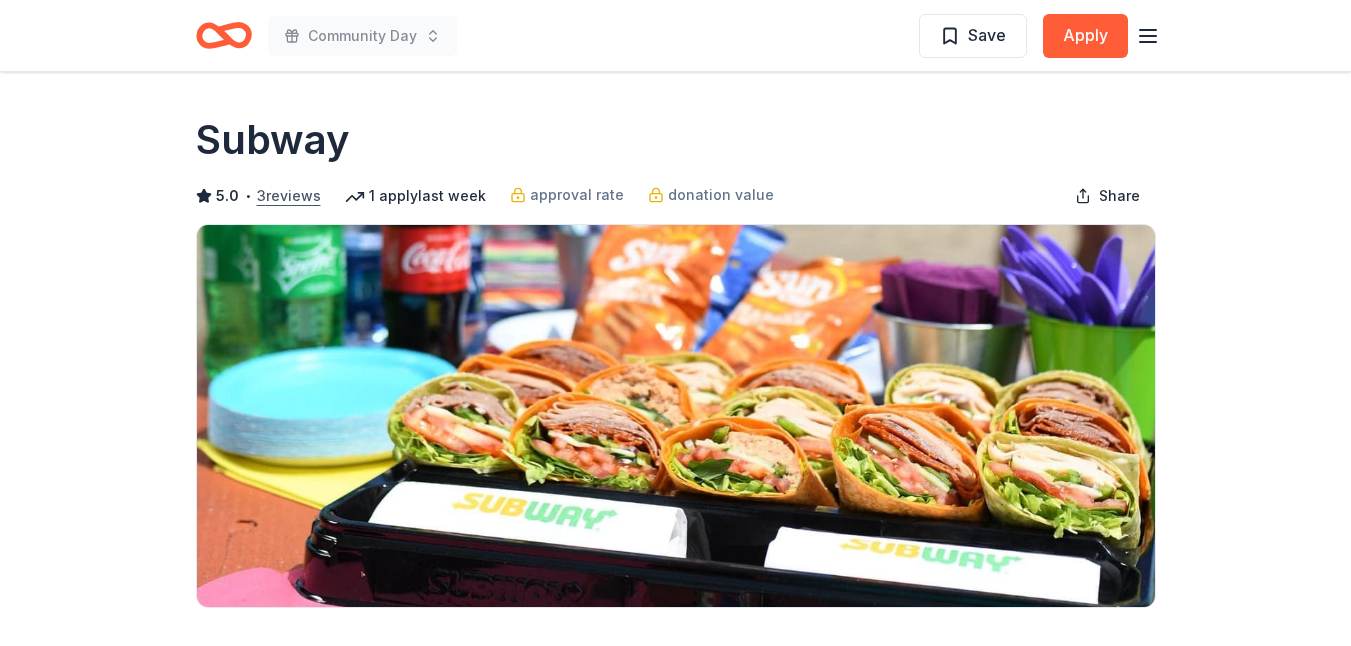 click on "3  reviews" at bounding box center [289, 196] 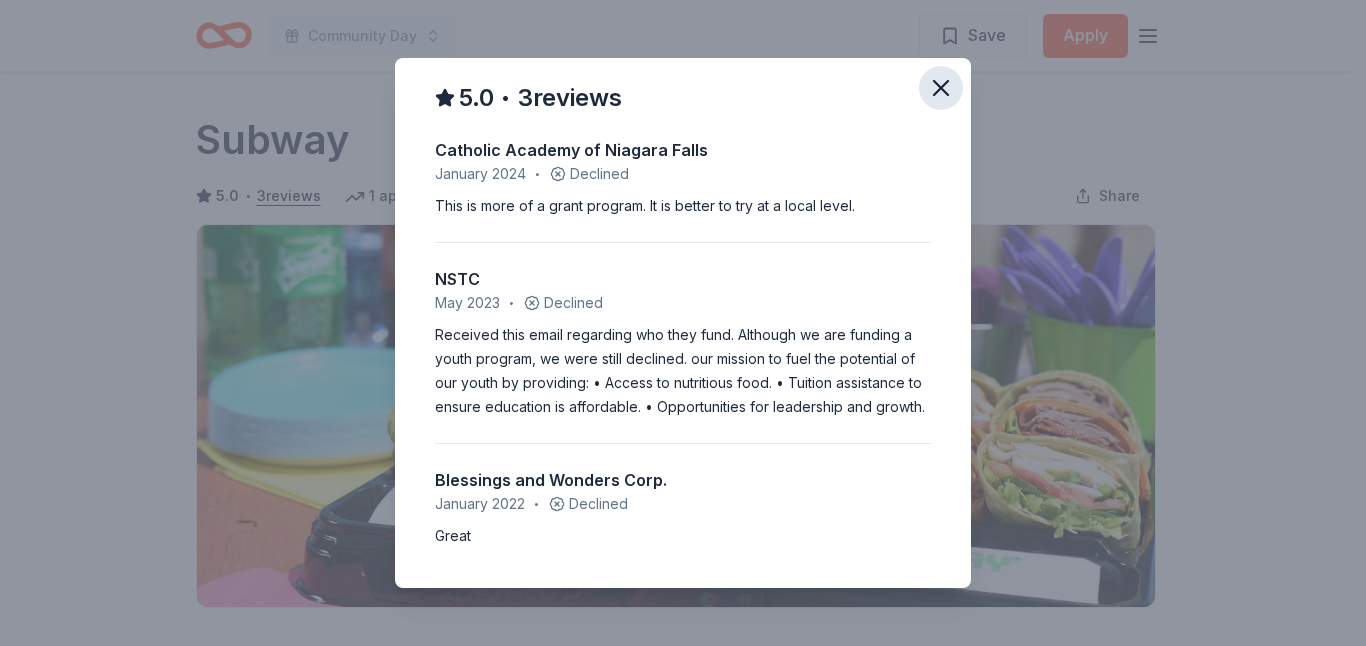 click 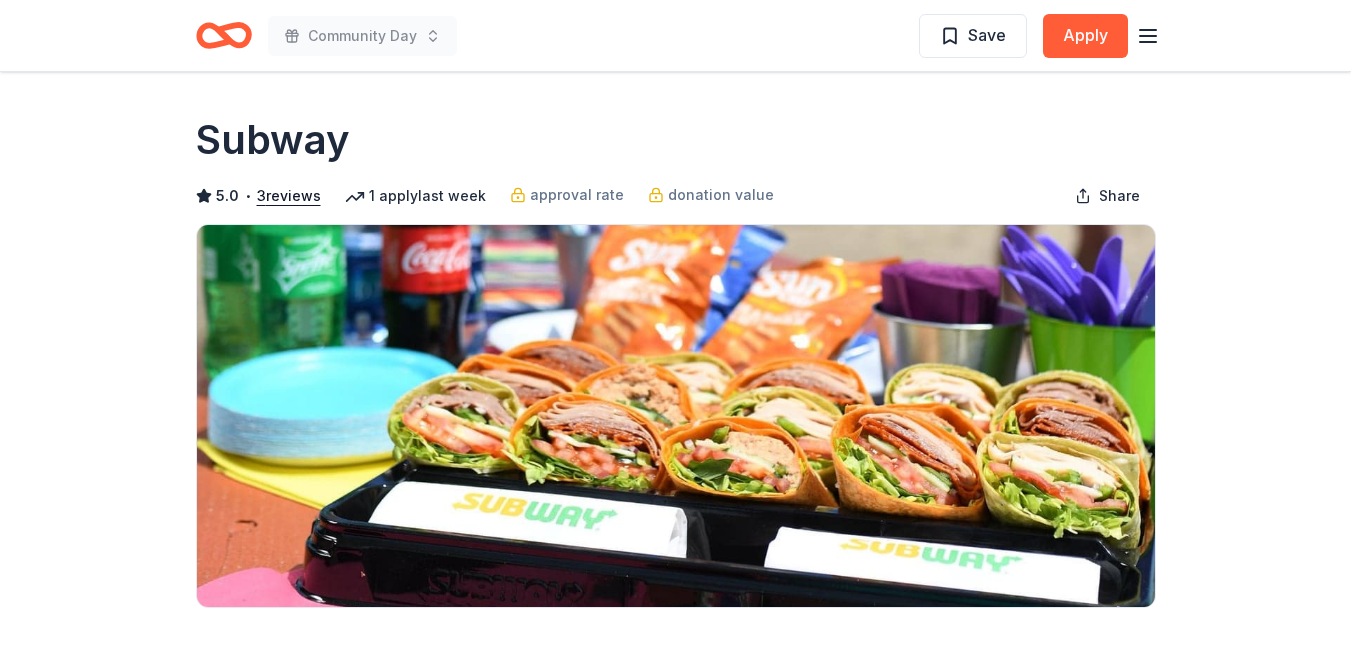 click 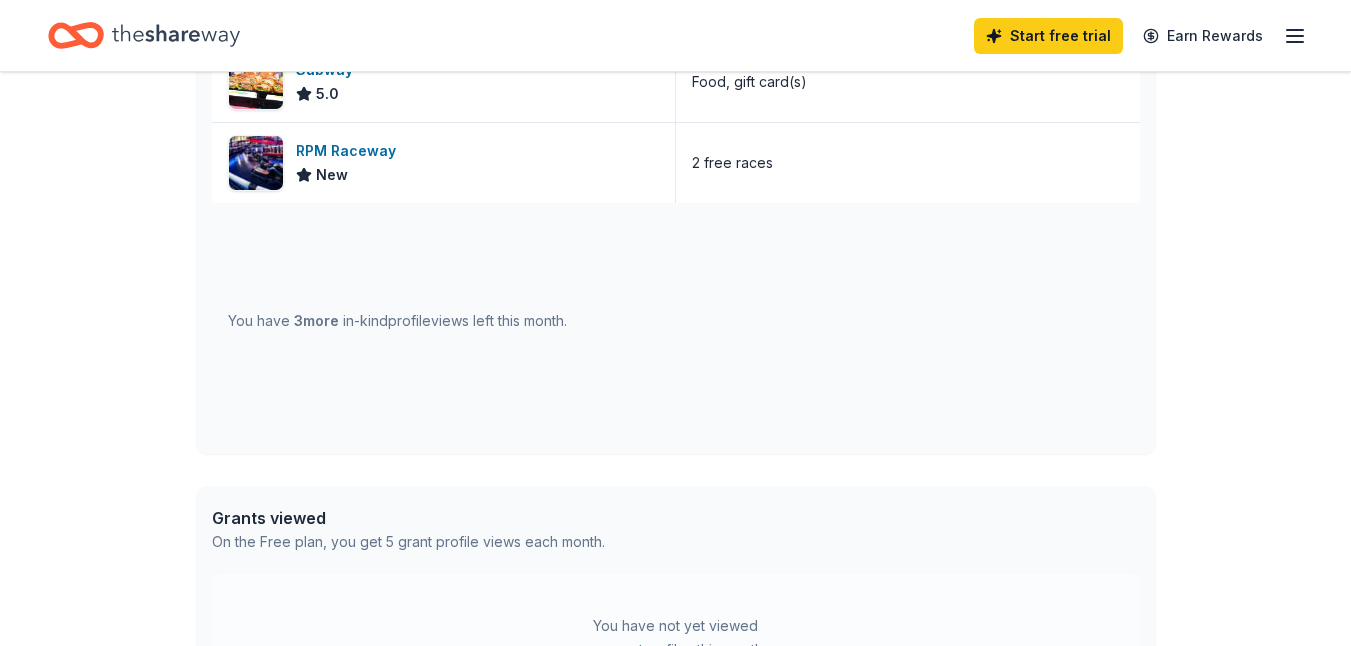 scroll, scrollTop: 0, scrollLeft: 0, axis: both 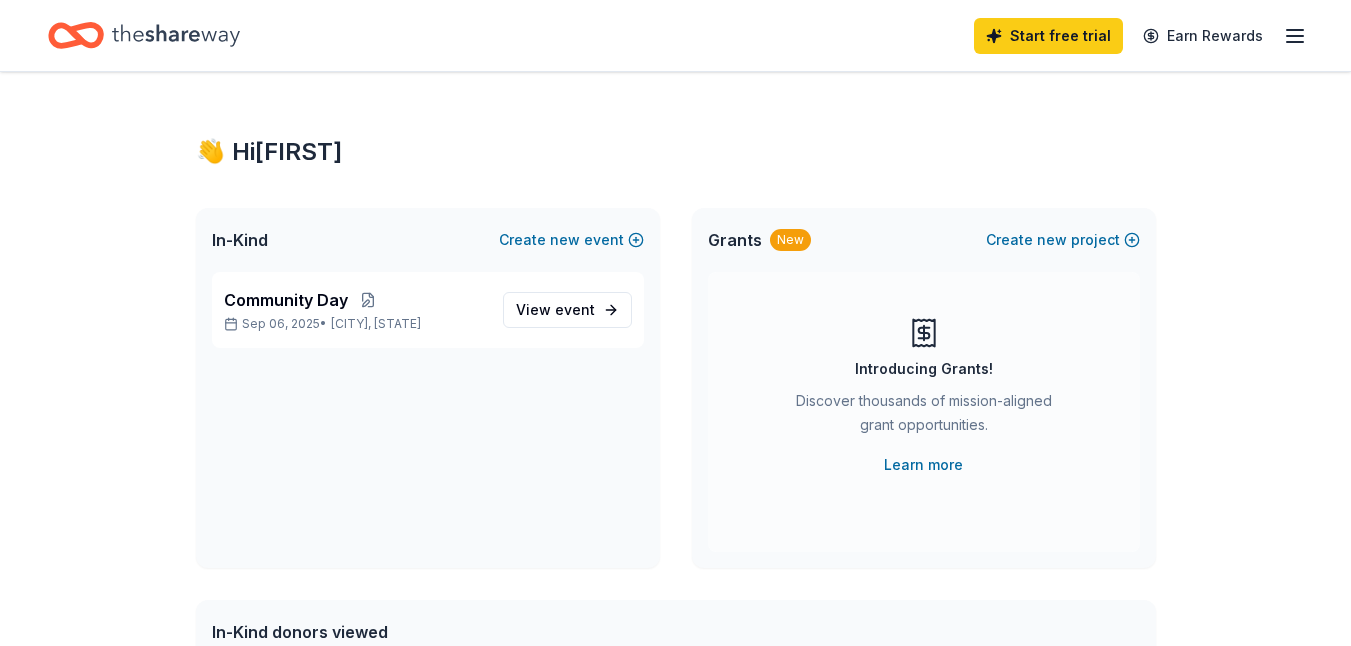 click 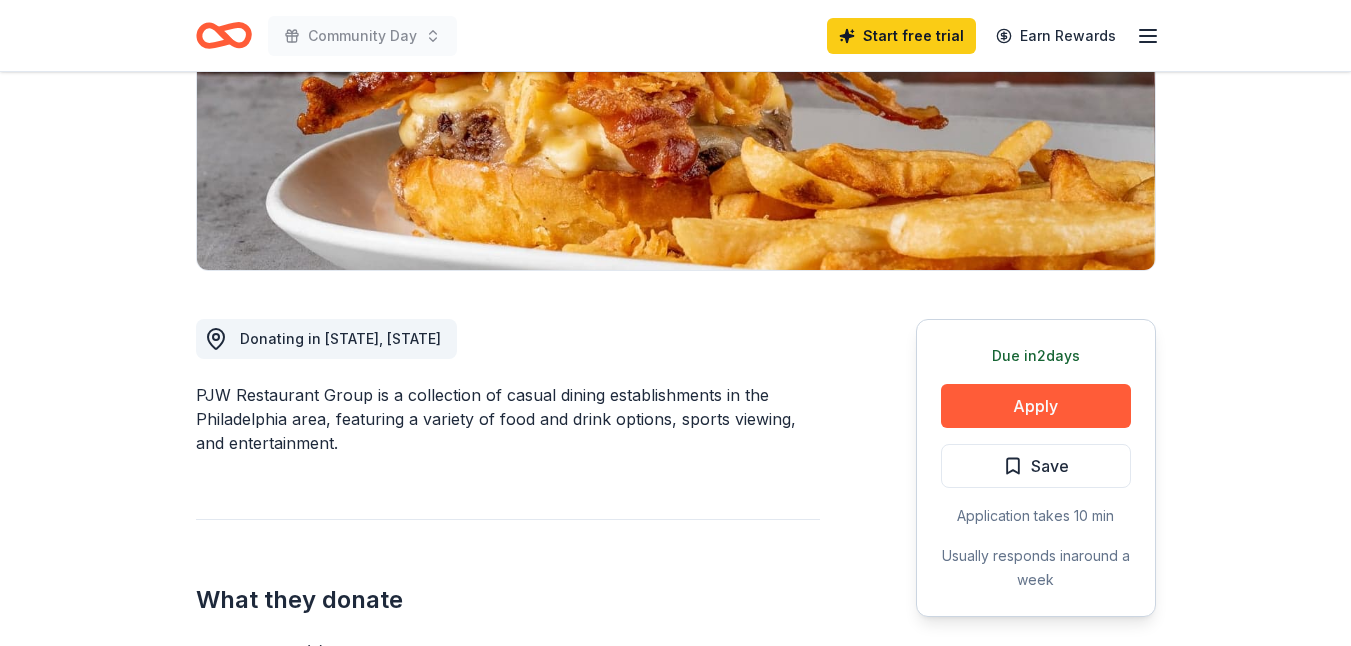 scroll, scrollTop: 0, scrollLeft: 0, axis: both 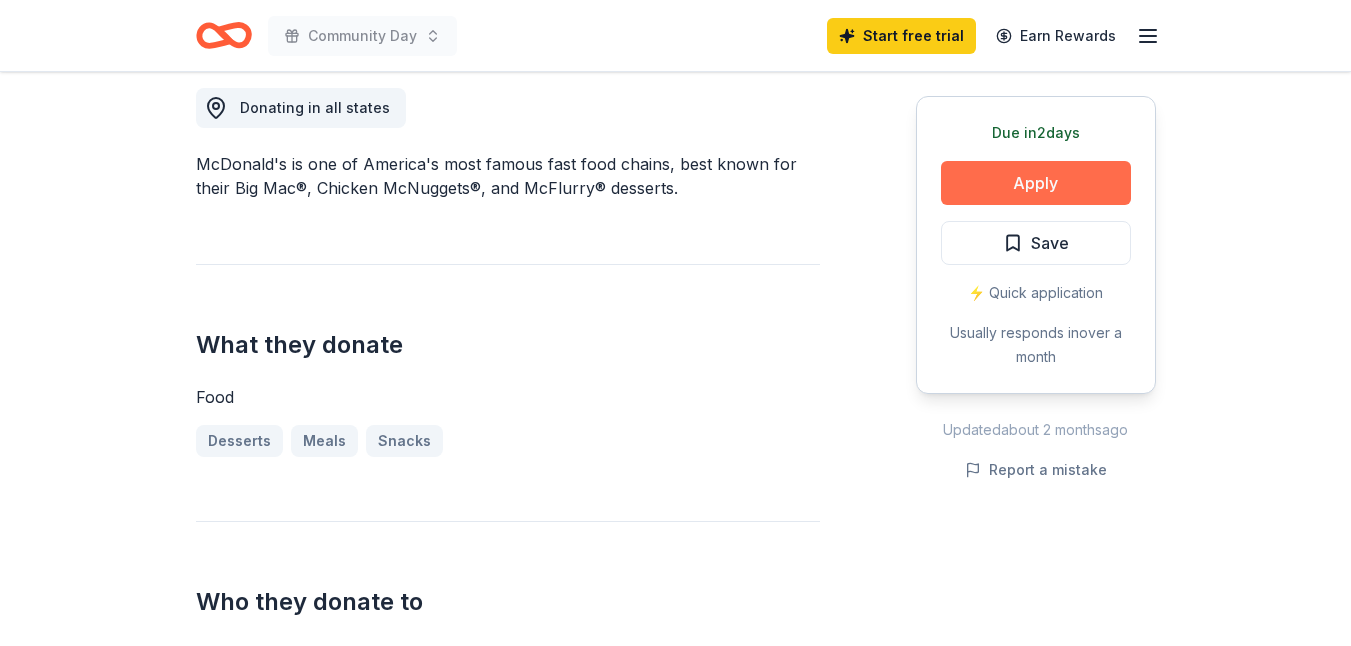 click on "Apply" at bounding box center [1036, 183] 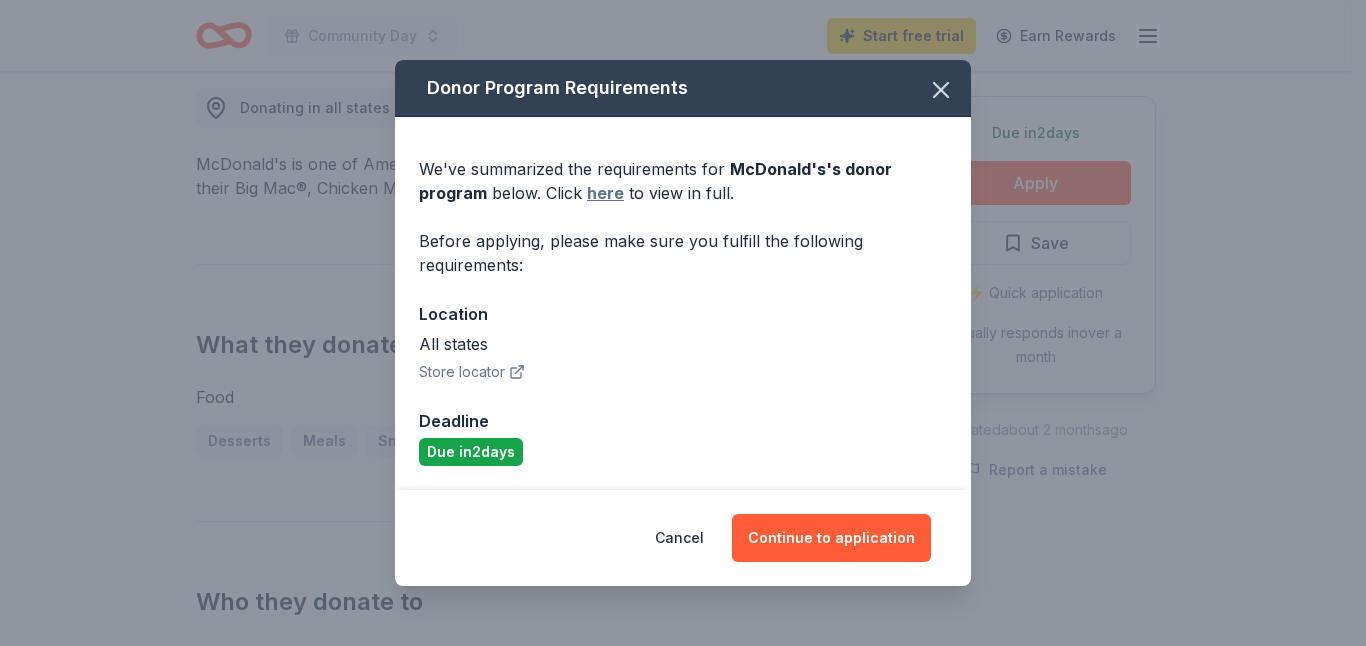 click on "here" at bounding box center (605, 193) 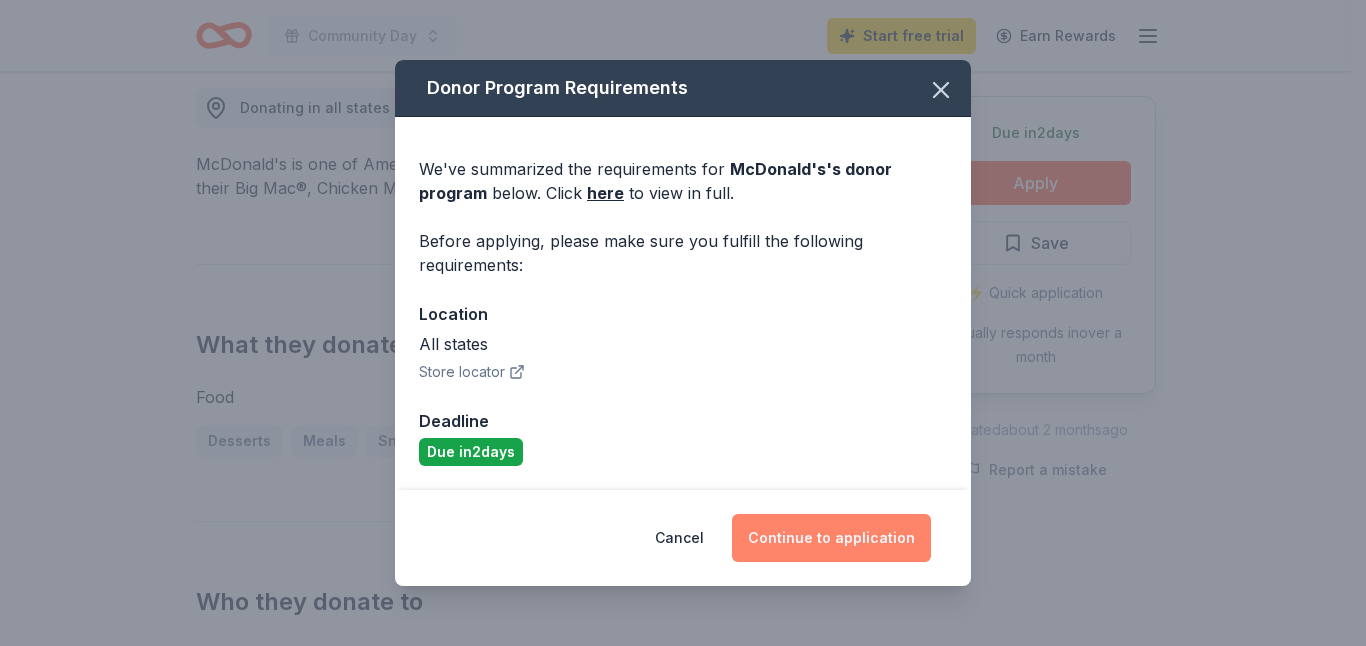 click on "Continue to application" at bounding box center [831, 538] 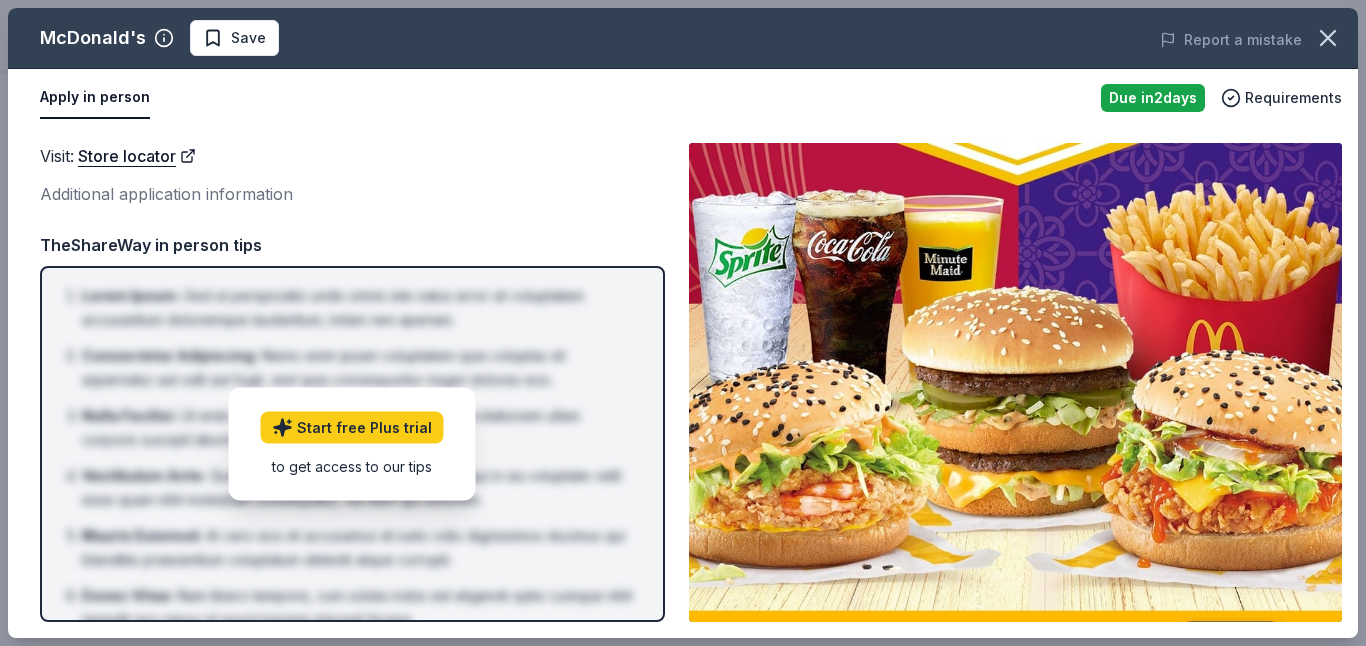 click on "Apply in person" at bounding box center (95, 98) 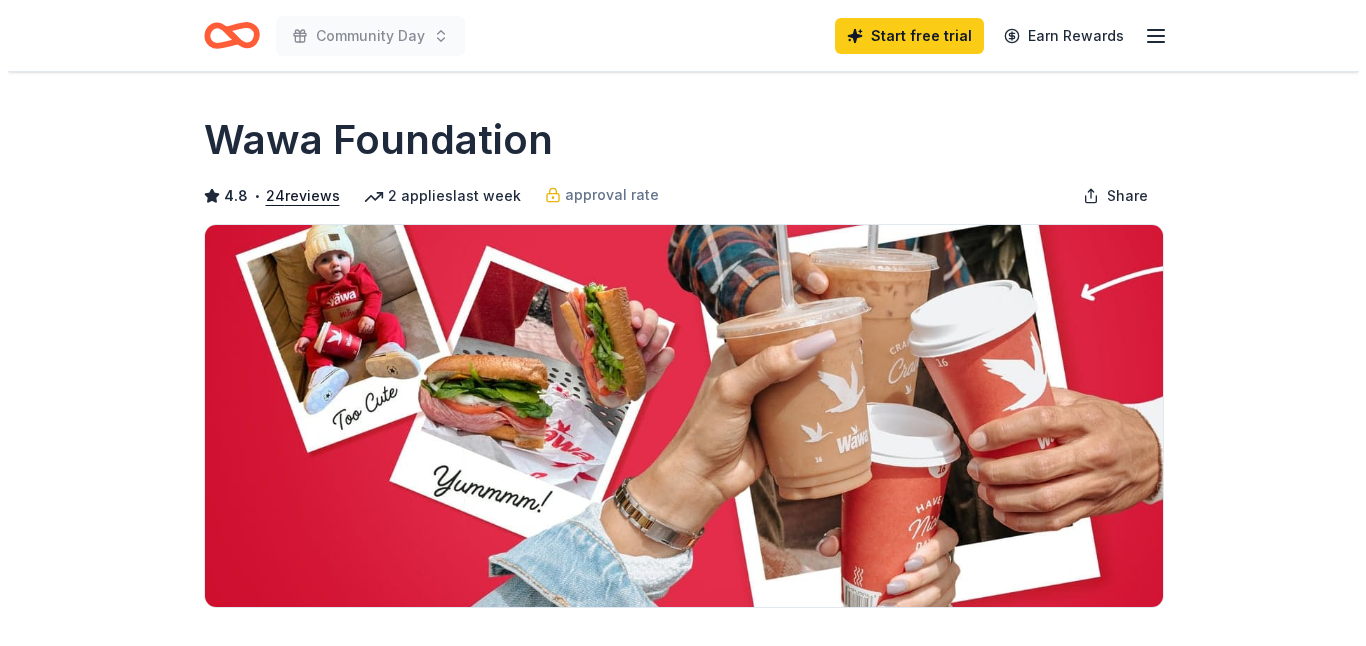 scroll, scrollTop: 0, scrollLeft: 0, axis: both 